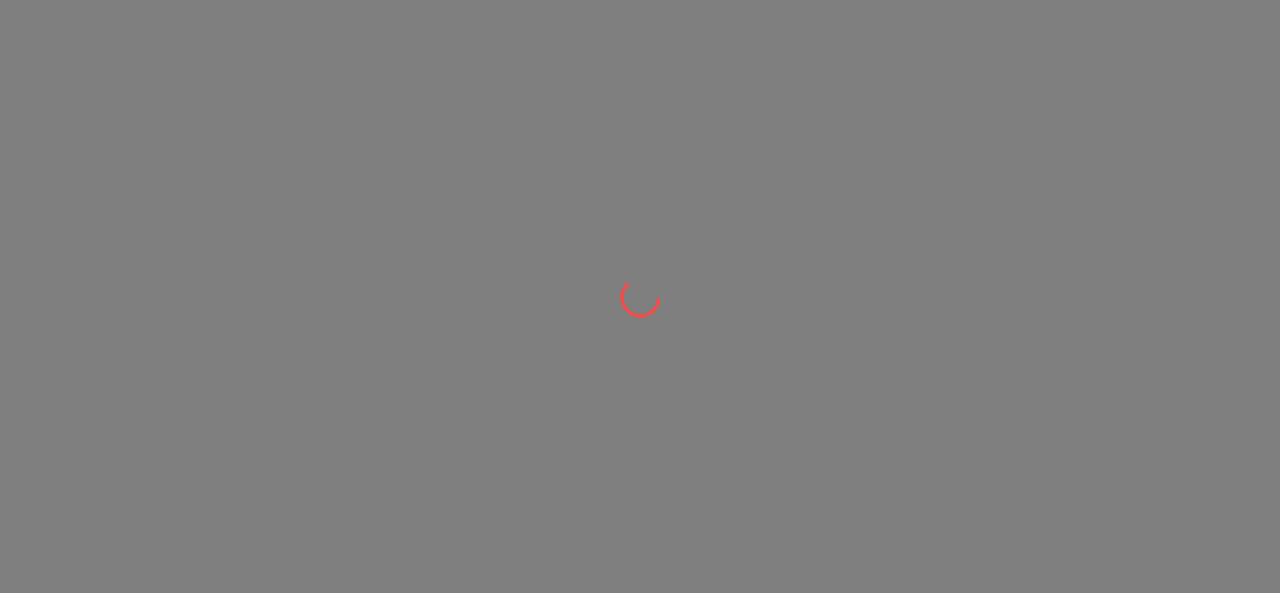 scroll, scrollTop: 0, scrollLeft: 0, axis: both 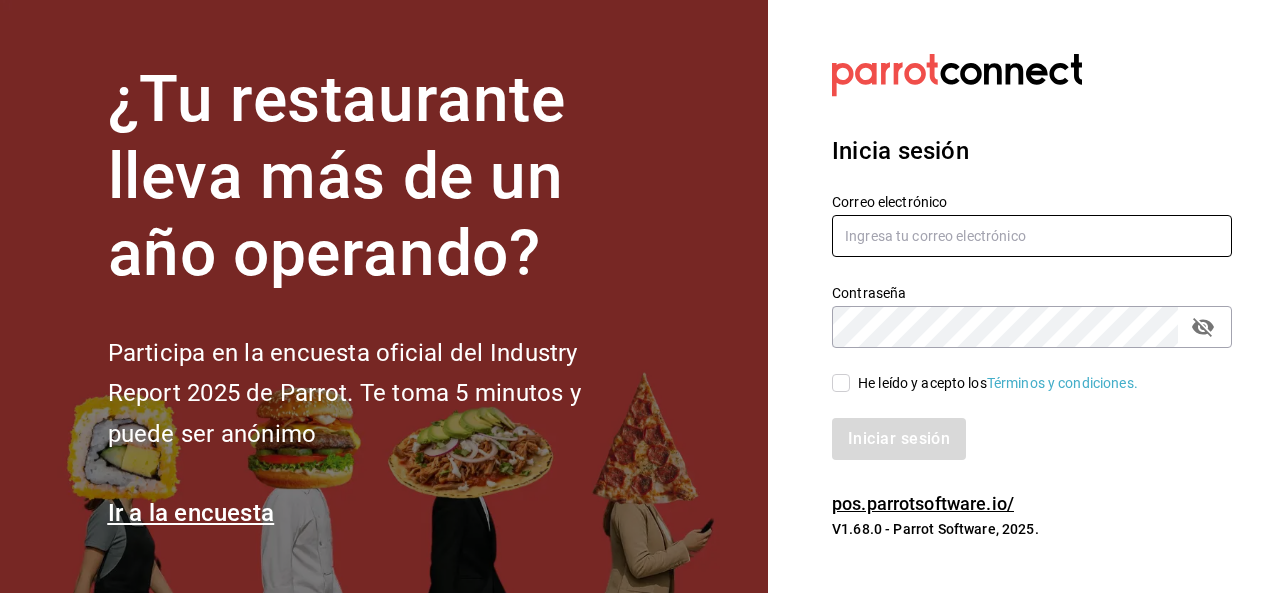 click at bounding box center [1032, 236] 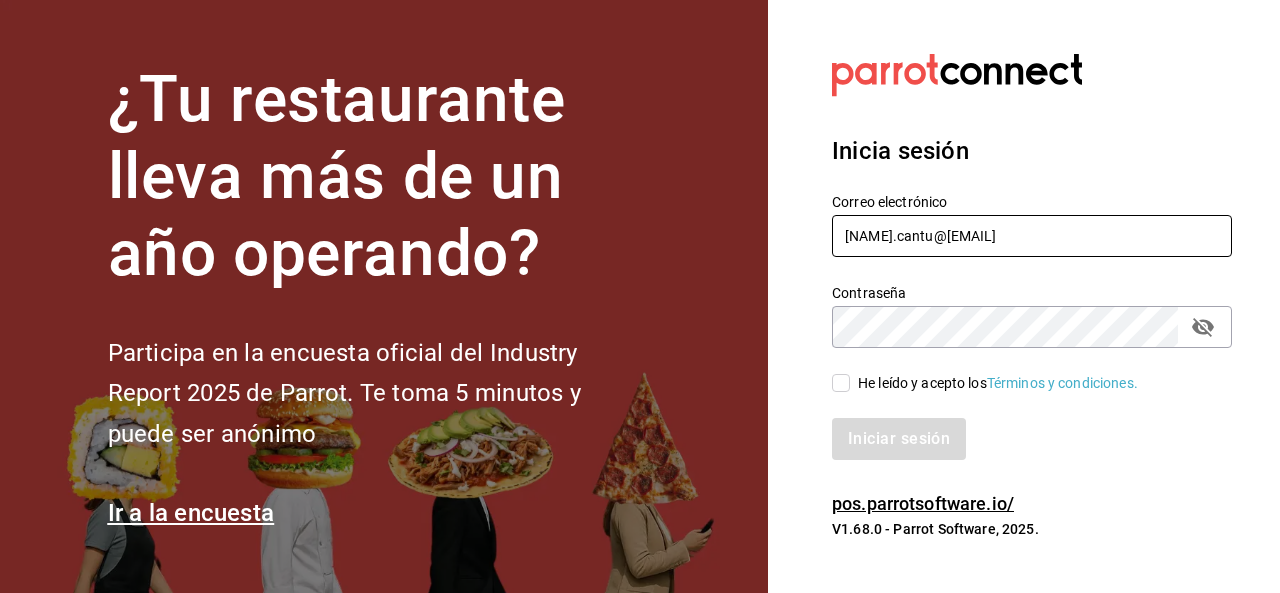 type on "[NAME].cantu@[EMAIL]" 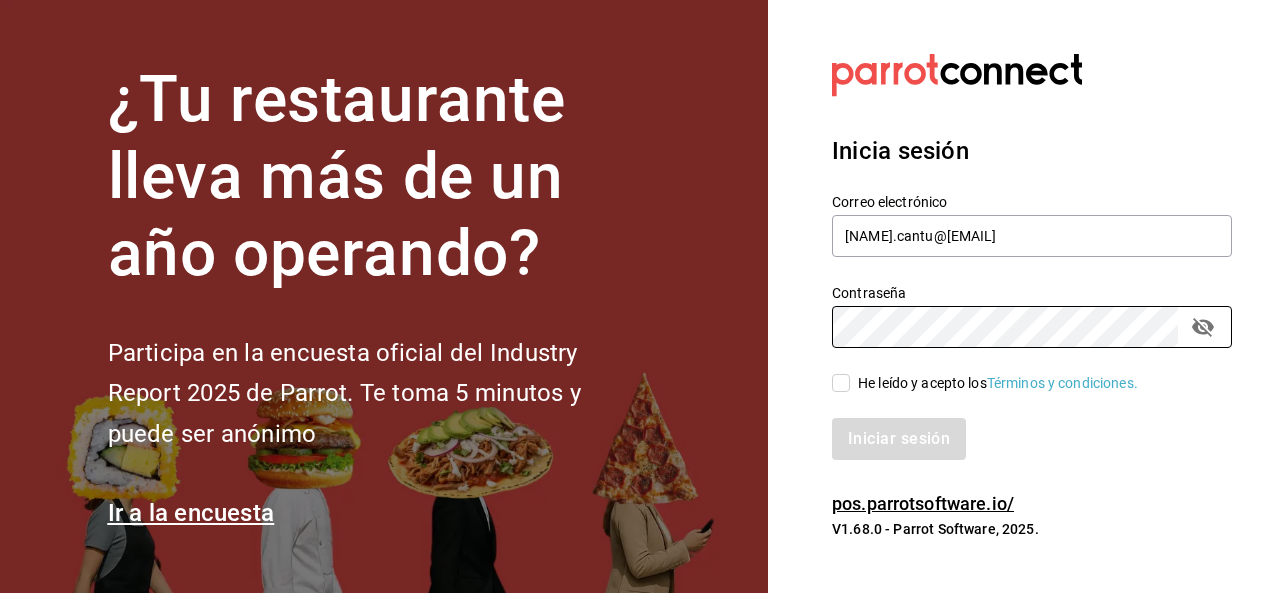 click on "He leído y acepto los  Términos y condiciones." at bounding box center [841, 383] 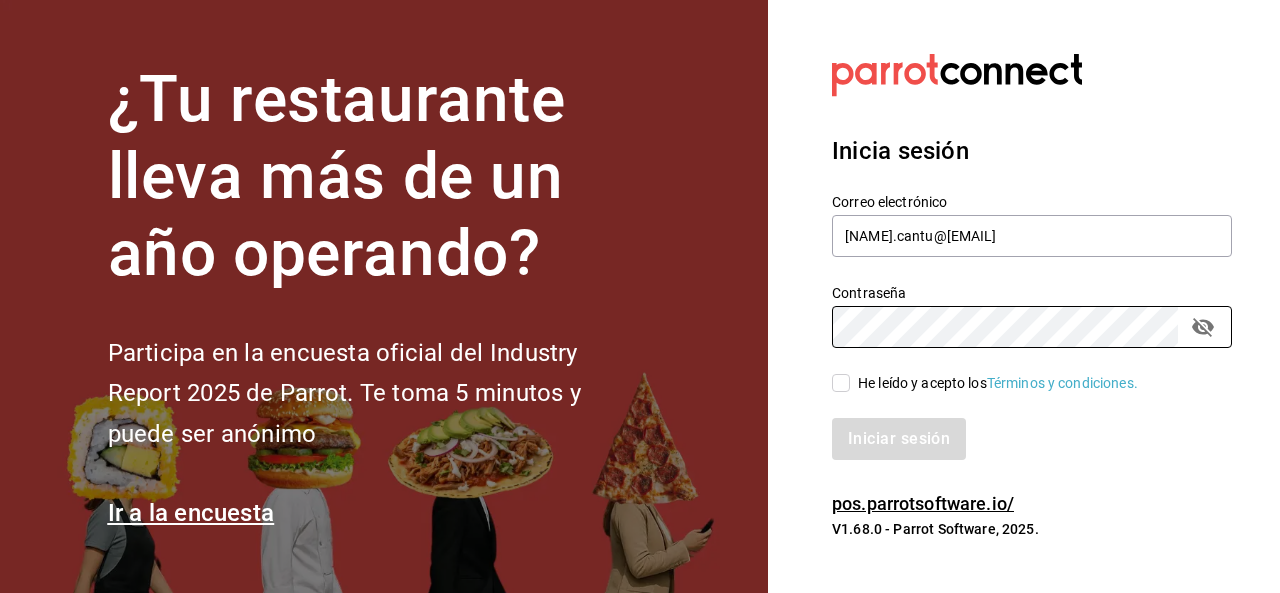checkbox on "true" 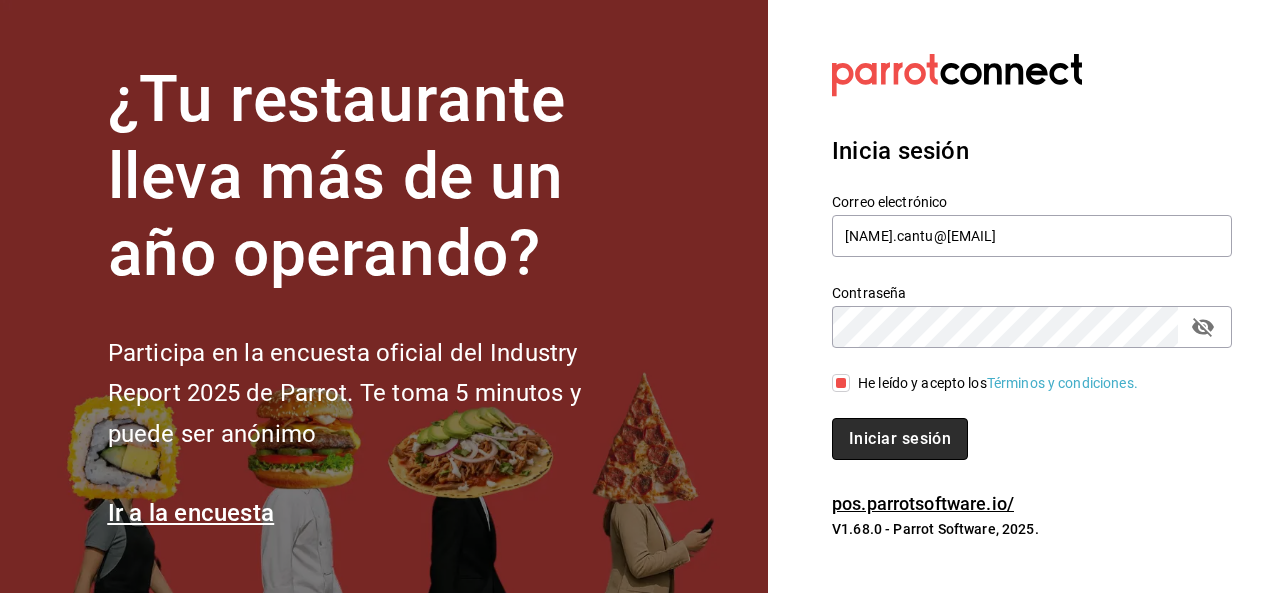 click on "Iniciar sesión" at bounding box center (900, 439) 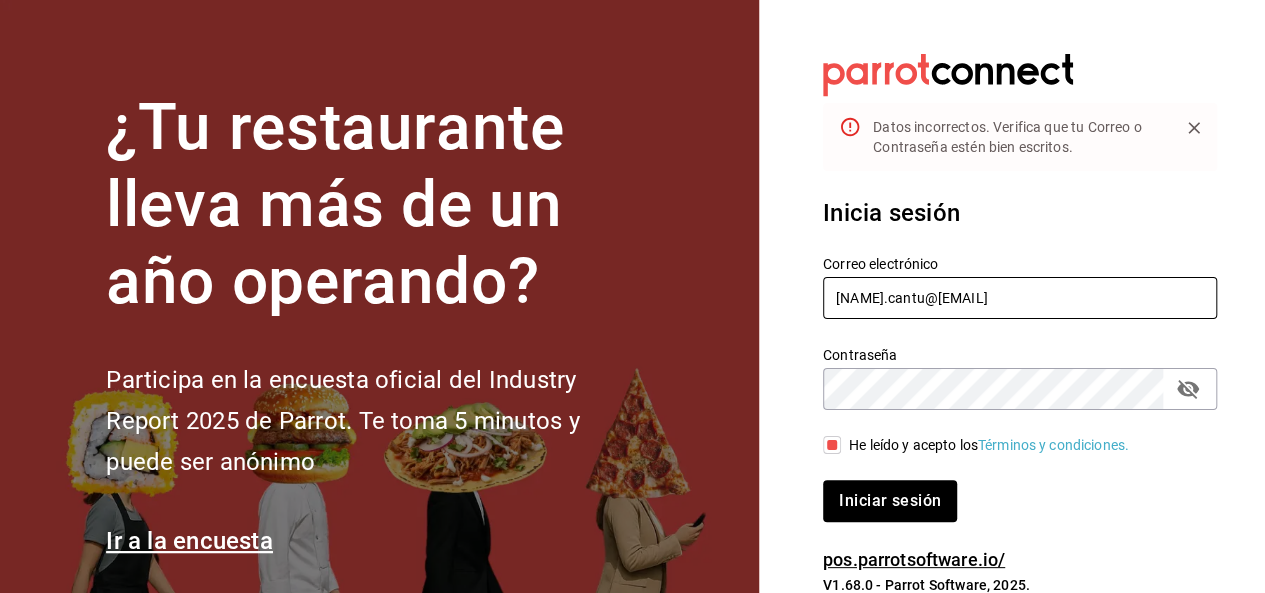 click on "[NAME].cantu@[EMAIL]" at bounding box center [1020, 298] 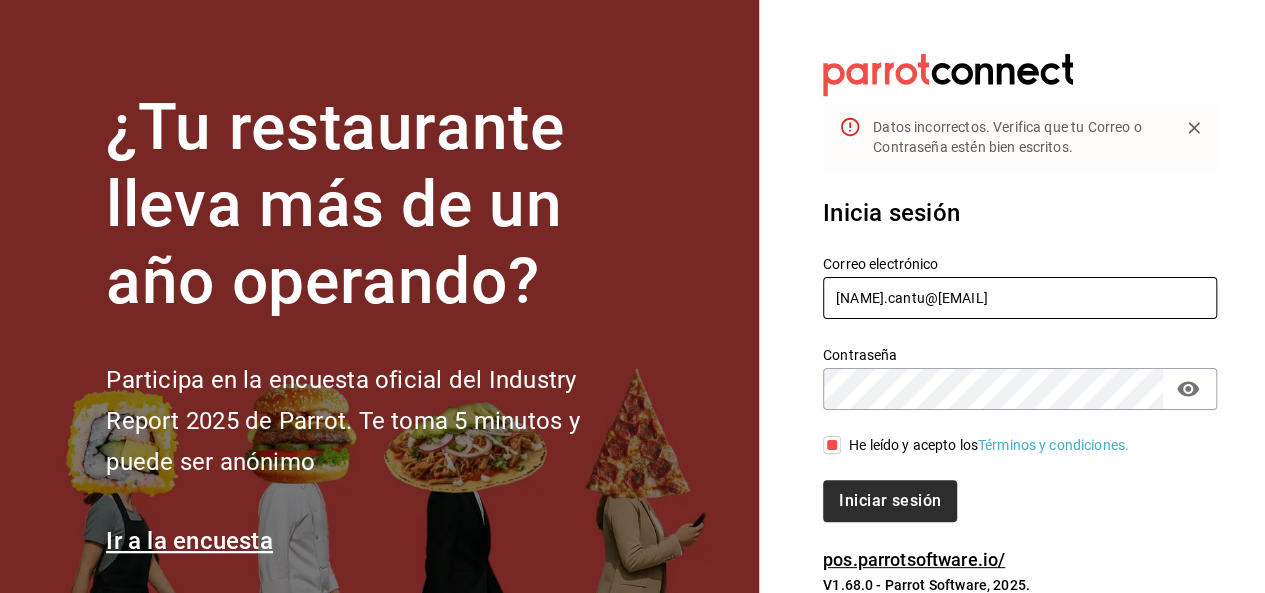 type on "[NAME].cantu@[EMAIL]" 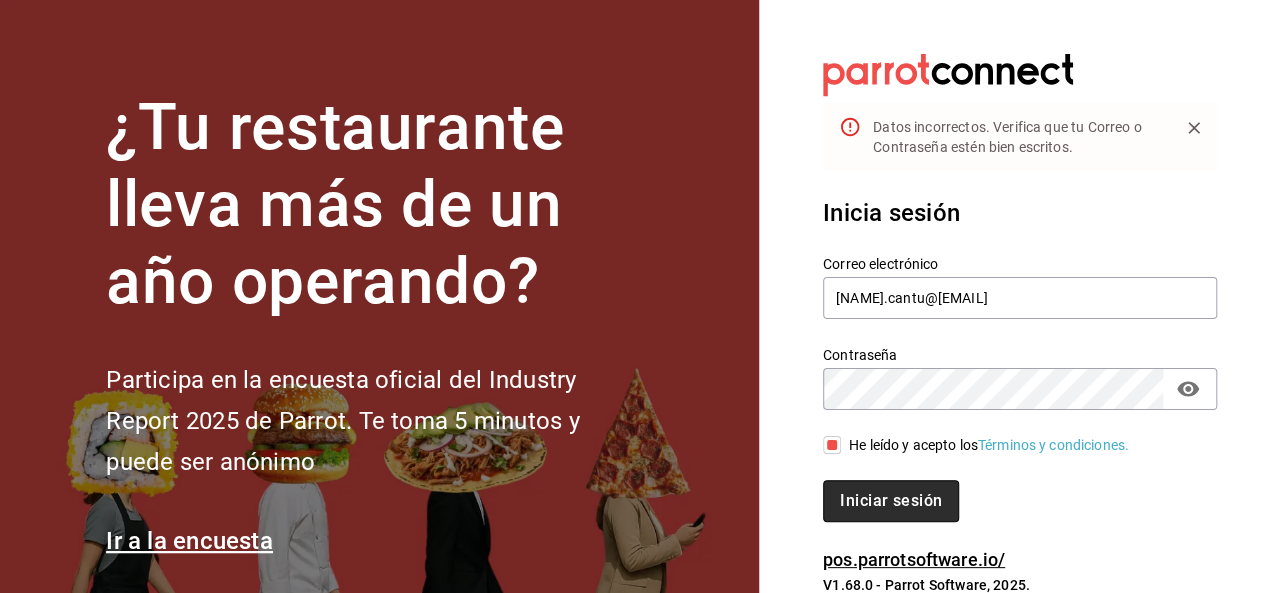 click on "Iniciar sesión" at bounding box center [891, 501] 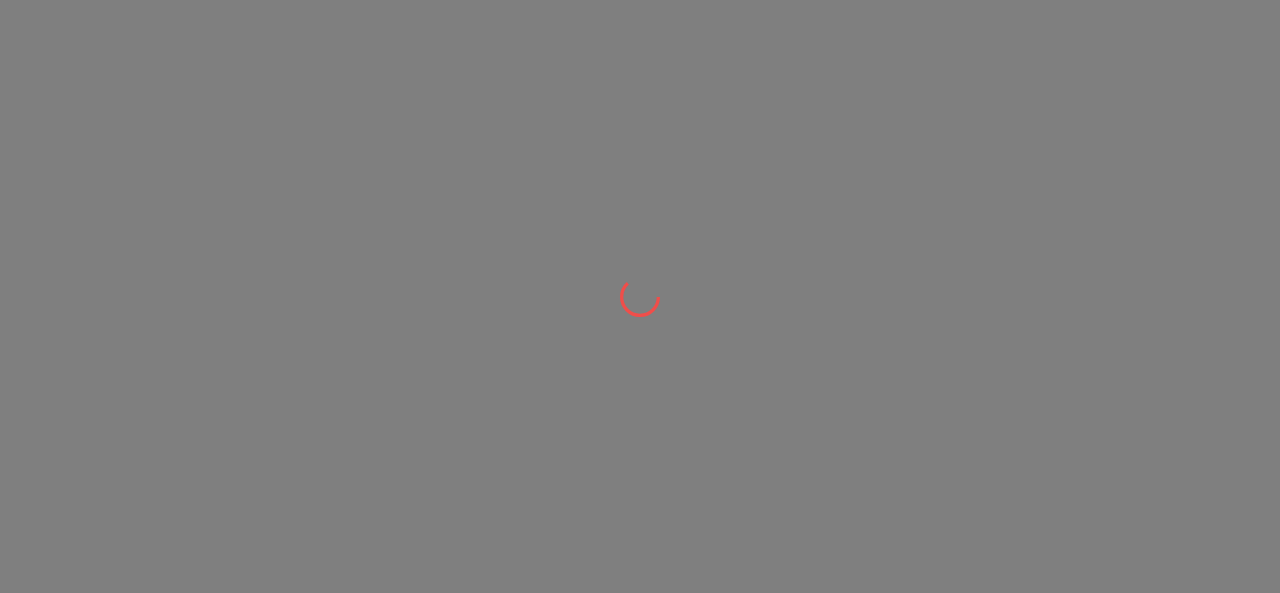 scroll, scrollTop: 0, scrollLeft: 0, axis: both 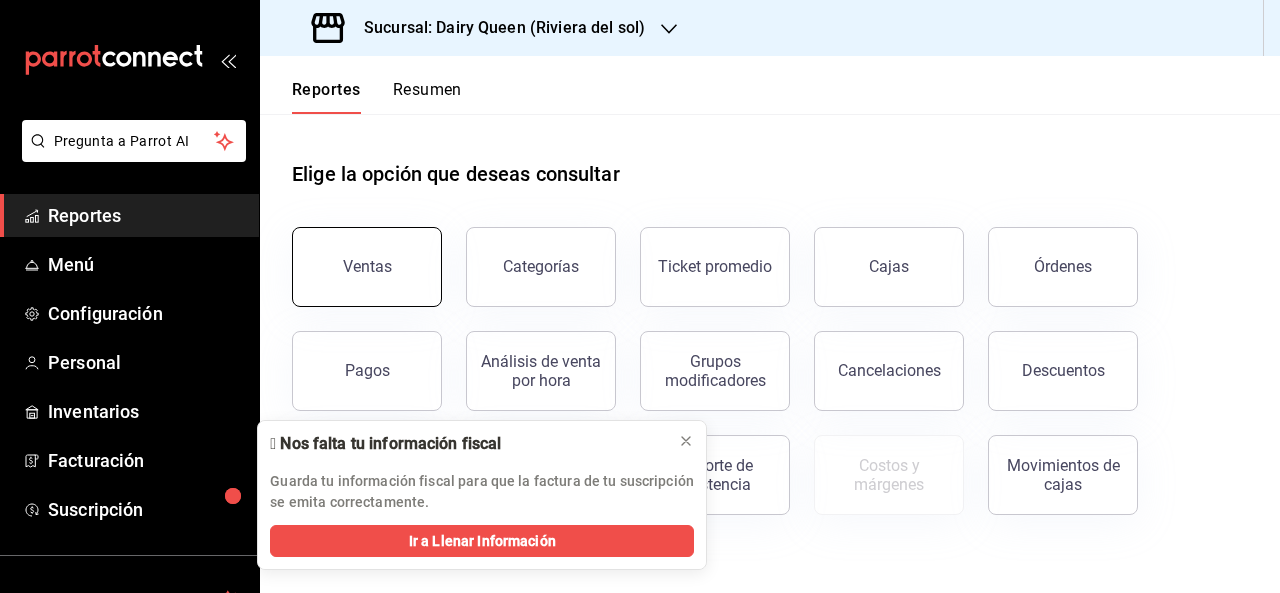 click on "Ventas" at bounding box center (367, 266) 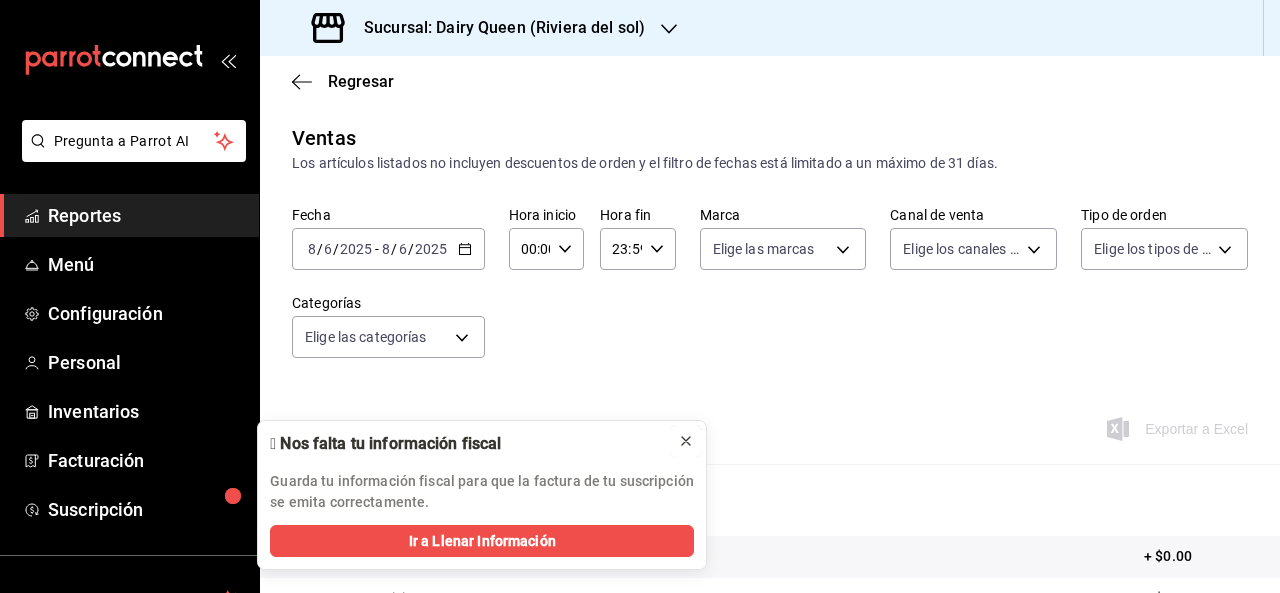 click 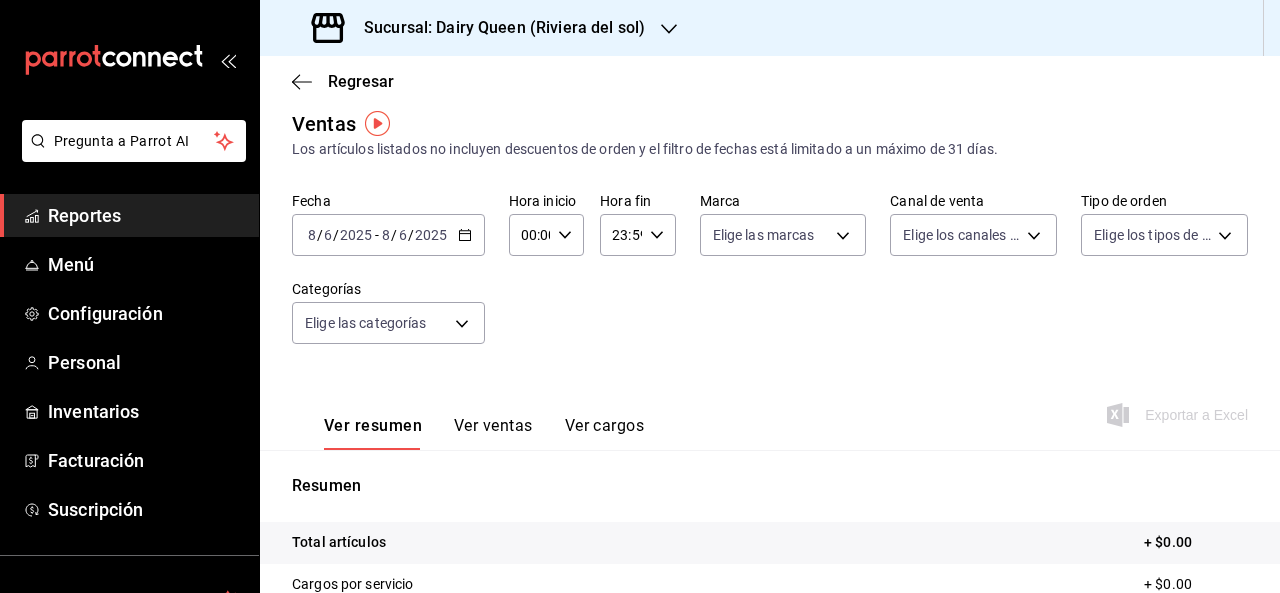 scroll, scrollTop: 0, scrollLeft: 0, axis: both 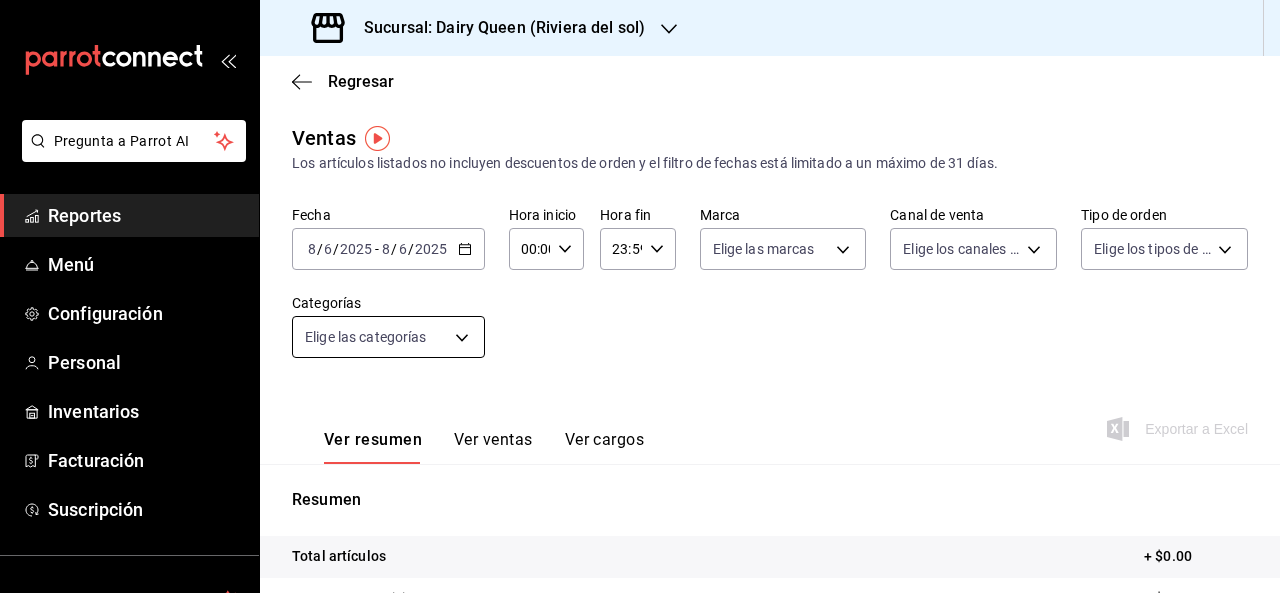 click on "Pregunta a Parrot AI Reportes   Menú   Configuración   Personal   Inventarios   Facturación   Suscripción   Ayuda Recomienda Parrot   Cerrar sesión   Sugerir nueva función   Sucursal: Dairy Queen ([REGION]) Regresar Ventas Los artículos listados no incluyen descuentos de orden y el filtro de fechas está limitado a un máximo de 31 días. Fecha 2025-08-06 8 / 6 / 2025 - 2025-08-06 8 / 6 / 2025 Hora inicio 00:00 Hora inicio Hora fin 23:59 Hora fin Marca Elige las marcas Canal de venta Elige los canales de venta Tipo de orden Elige los tipos de orden Categorías Elige las categorías Ver resumen Ver ventas Ver cargos Exportar a Excel Resumen Total artículos + $0.00 Cargos por servicio + $0.00 Venta bruta = $0.00 Descuentos totales - $0.00 Certificados de regalo - $0.00 Venta total = $0.00 Impuestos - $0.00 Venta neta = $0.00 Pregunta a Parrot AI Reportes   Menú   Configuración   Personal   Inventarios   Facturación   Suscripción   Ayuda Recomienda Parrot   Cerrar sesión     Ir a video" at bounding box center (640, 296) 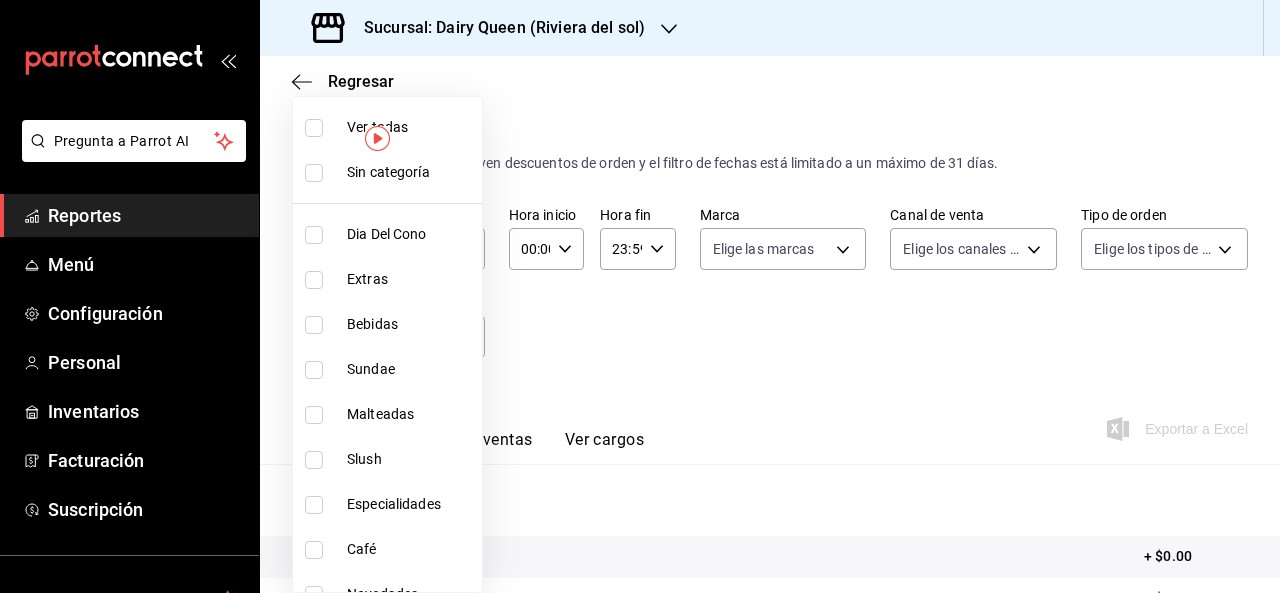 click at bounding box center (640, 296) 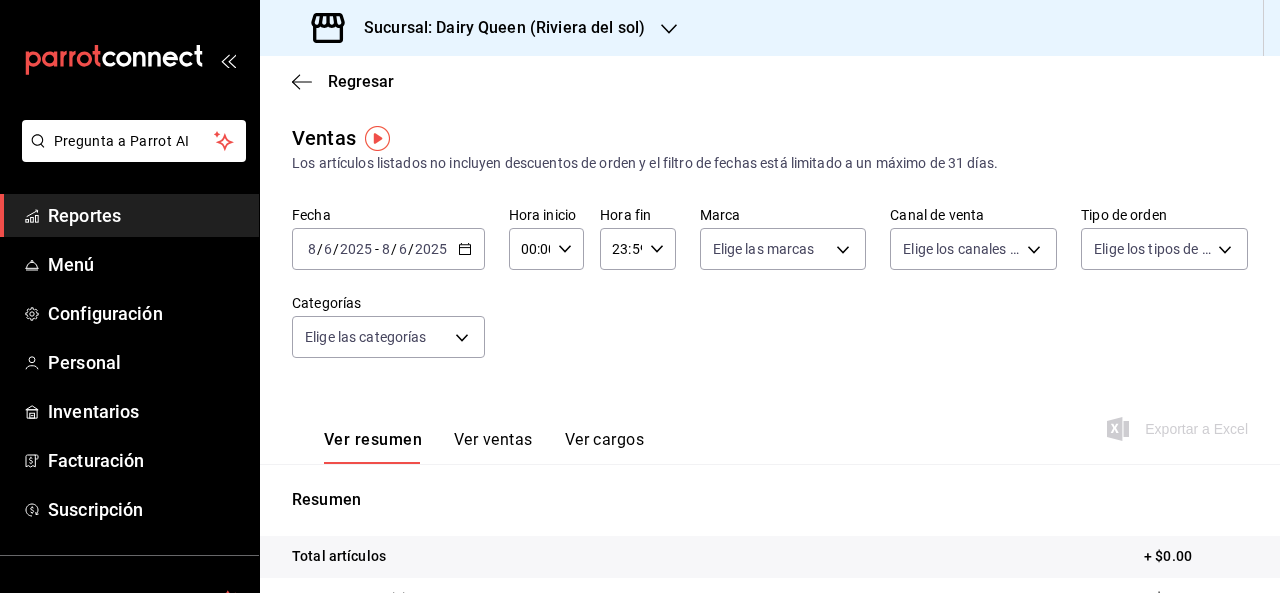click at bounding box center (377, 138) 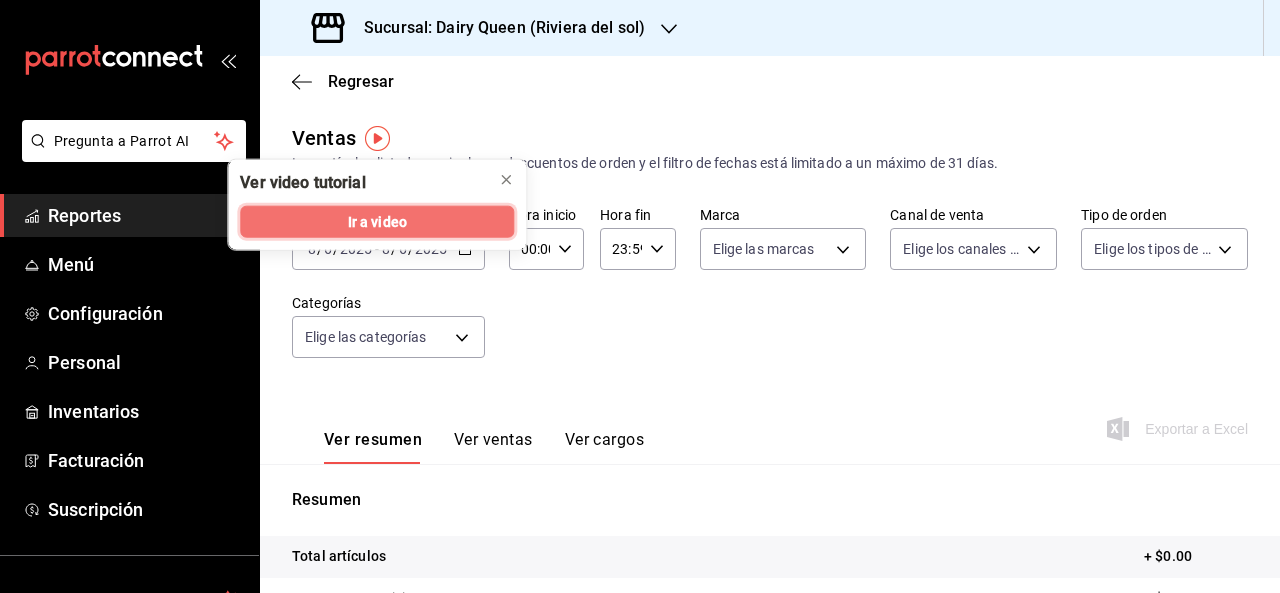 click on "Ir a video" at bounding box center [377, 221] 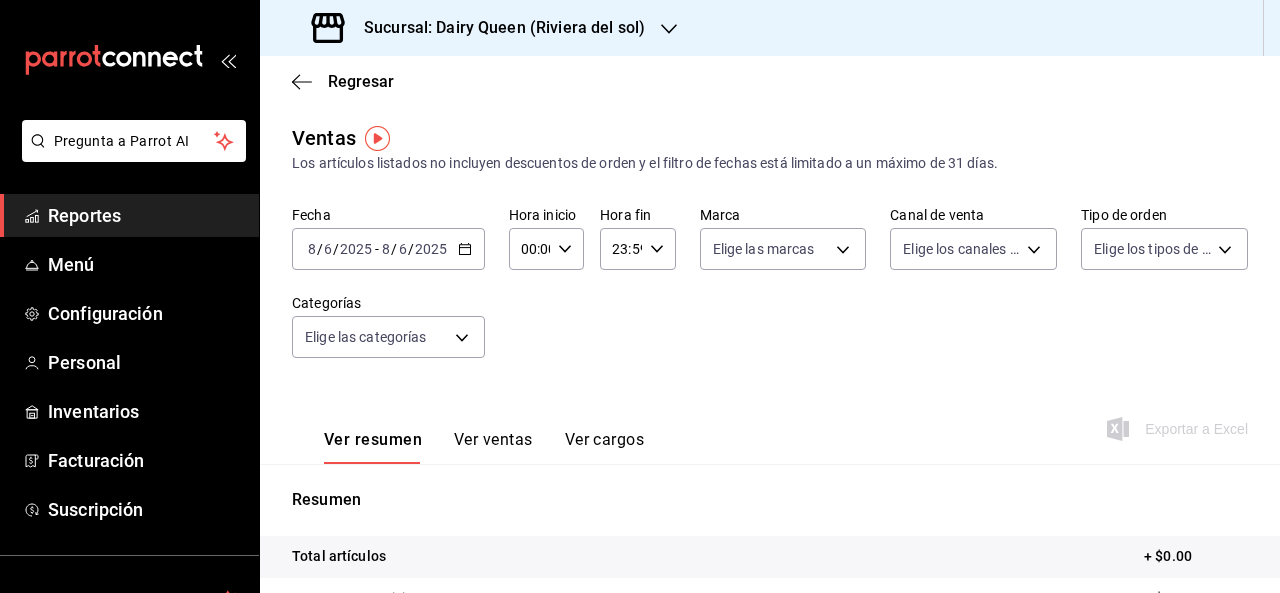 click on "Reportes" at bounding box center (145, 215) 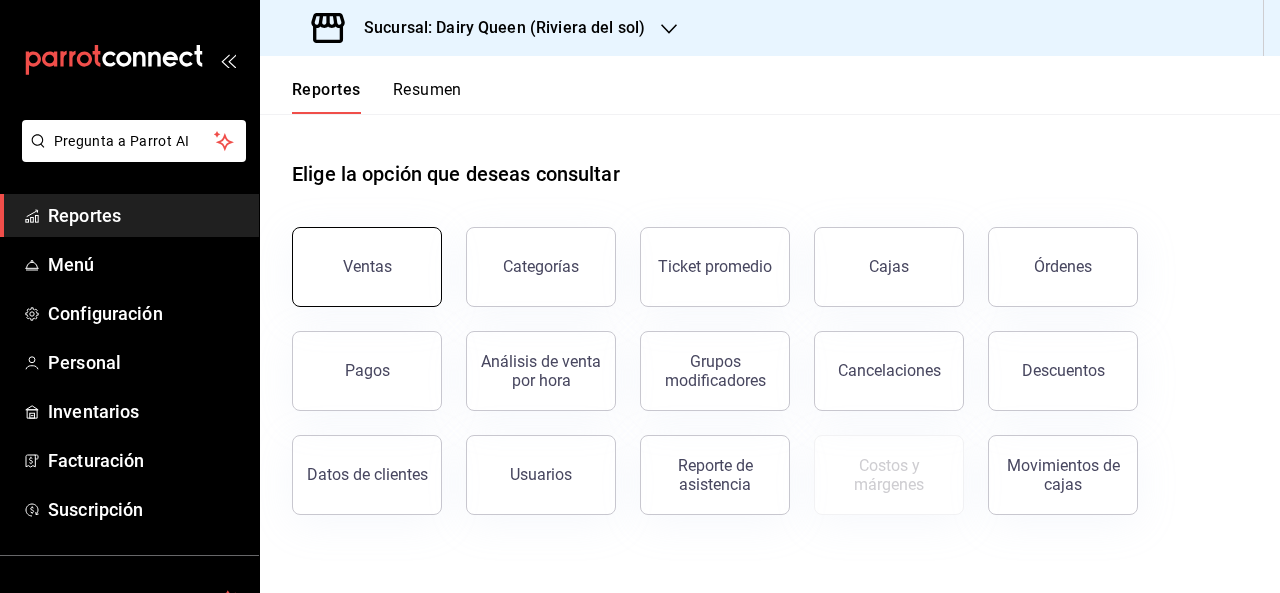 click on "Ventas" at bounding box center [367, 267] 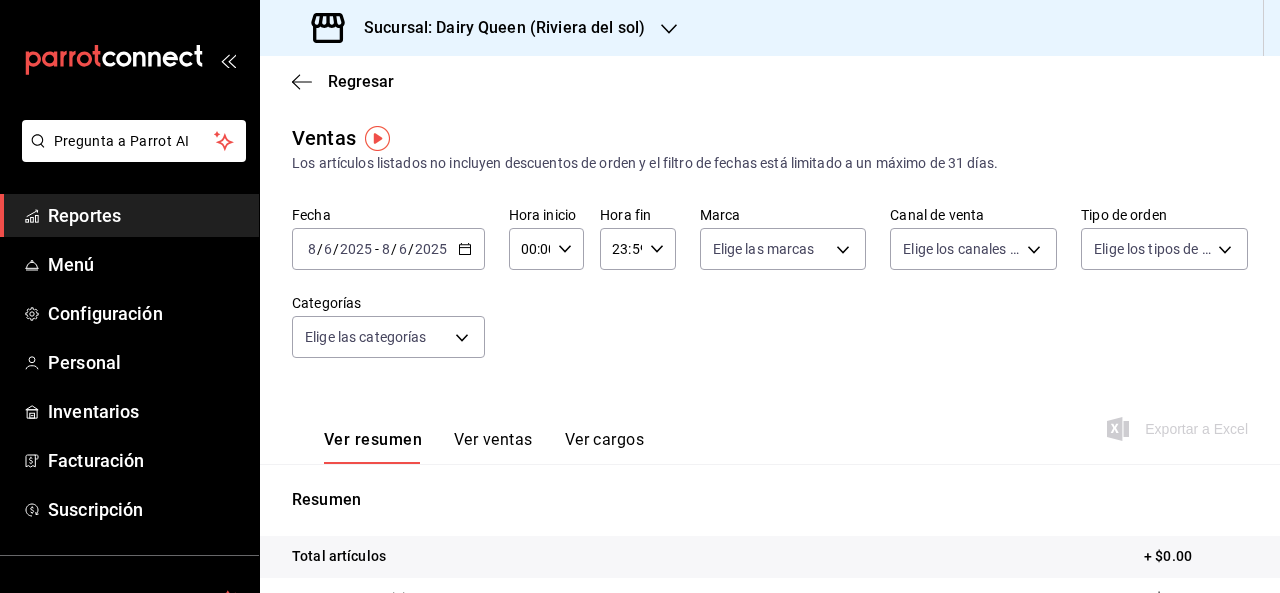 click 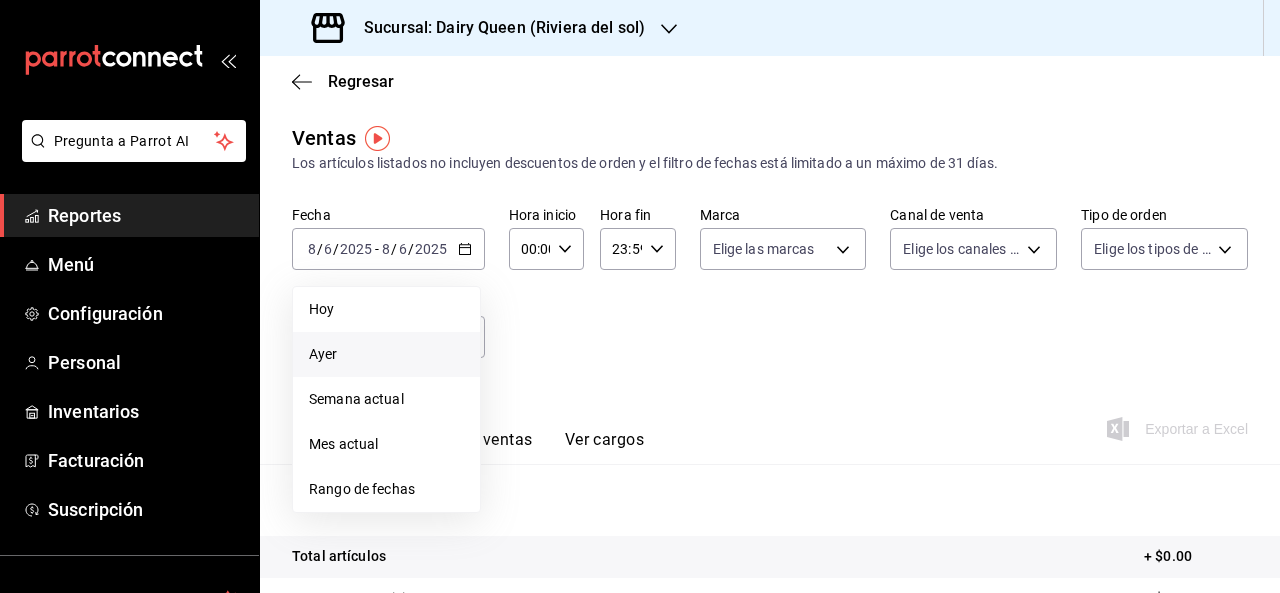 click on "Ayer" at bounding box center [386, 354] 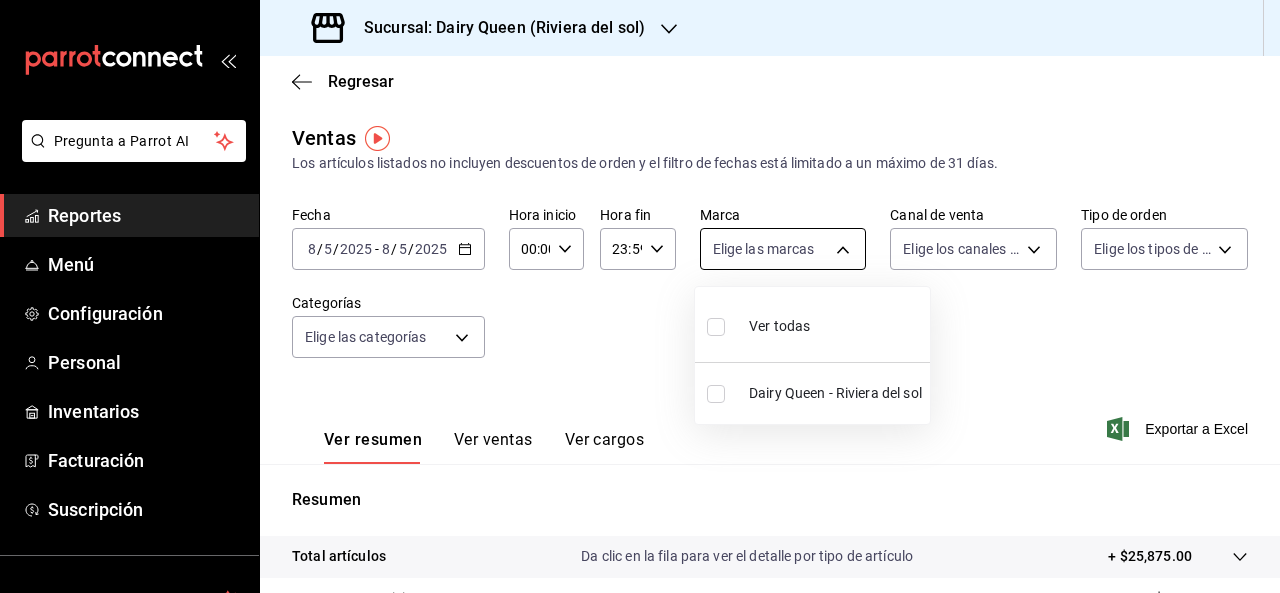 click on "Pregunta a Parrot AI Reportes   Menú   Configuración   Personal   Inventarios   Facturación   Suscripción   Ayuda Recomienda Parrot   Cerrar sesión   Sugerir nueva función   Sucursal: Dairy Queen ([REGION]) Regresar Ventas Los artículos listados no incluyen descuentos de orden y el filtro de fechas está limitado a un máximo de 31 días. Fecha [DATE] [DATE] - [DATE] [DATE] Hora inicio 00:00 Hora inicio Hora fin 23:59 Hora fin Marca Elige las marcas Canal de venta Elige los canales de venta Tipo de orden Elige los tipos de orden Categorías Elige las categorías Ver resumen Ver ventas Ver cargos Exportar a Excel Resumen Total artículos Da clic en la fila para ver el detalle por tipo de artículo + $25,875.00 Cargos por servicio + $0.00 Venta bruta = $25,875.00 Descuentos totales - $1,084.50 Certificados de regalo - $0.00 Venta total = $24,790.50 Impuestos - $3,013.79 Venta neta = $21,776.71 Pregunta a Parrot AI Reportes   Menú   Configuración   Personal   Inventarios" at bounding box center (640, 296) 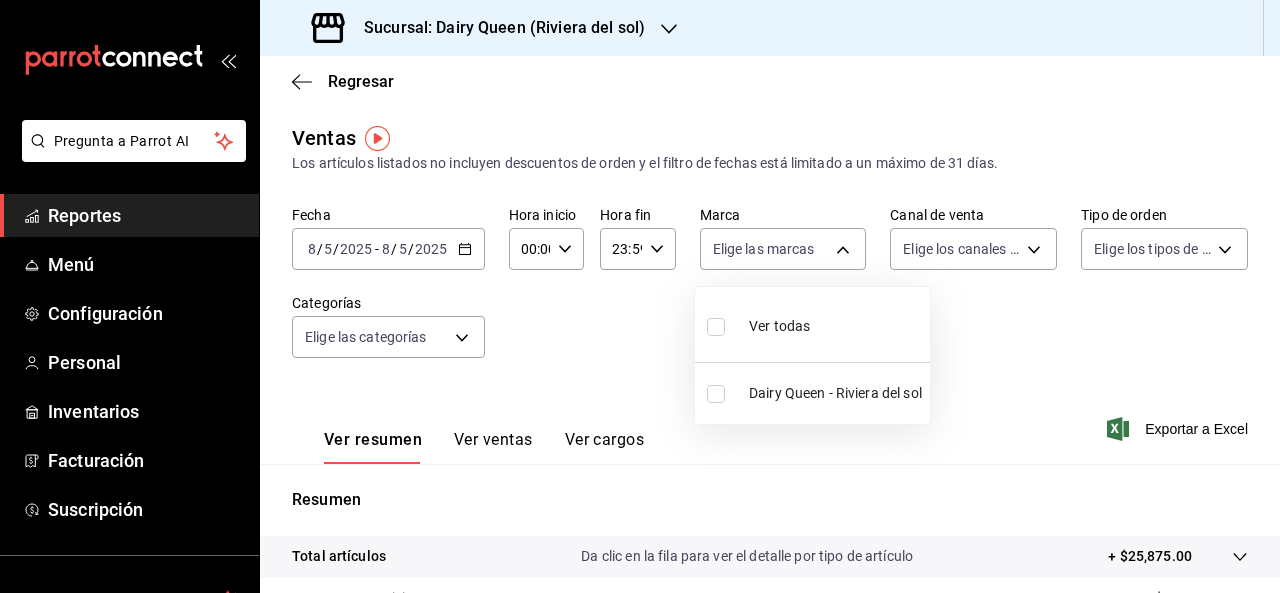 click at bounding box center [716, 327] 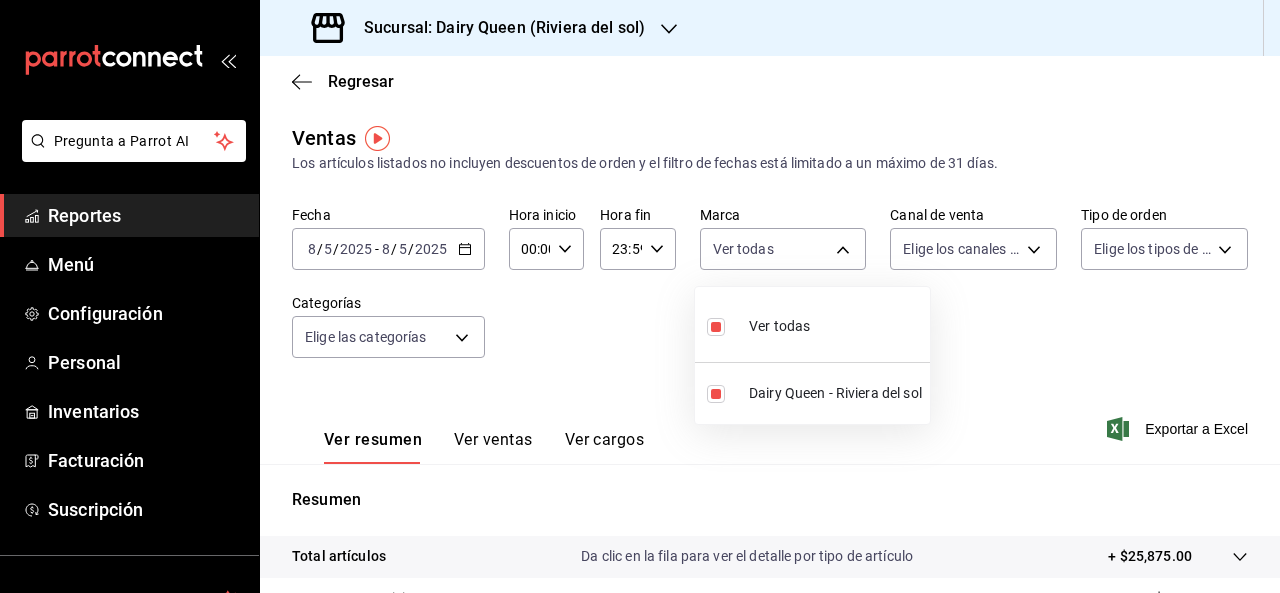 click at bounding box center [640, 296] 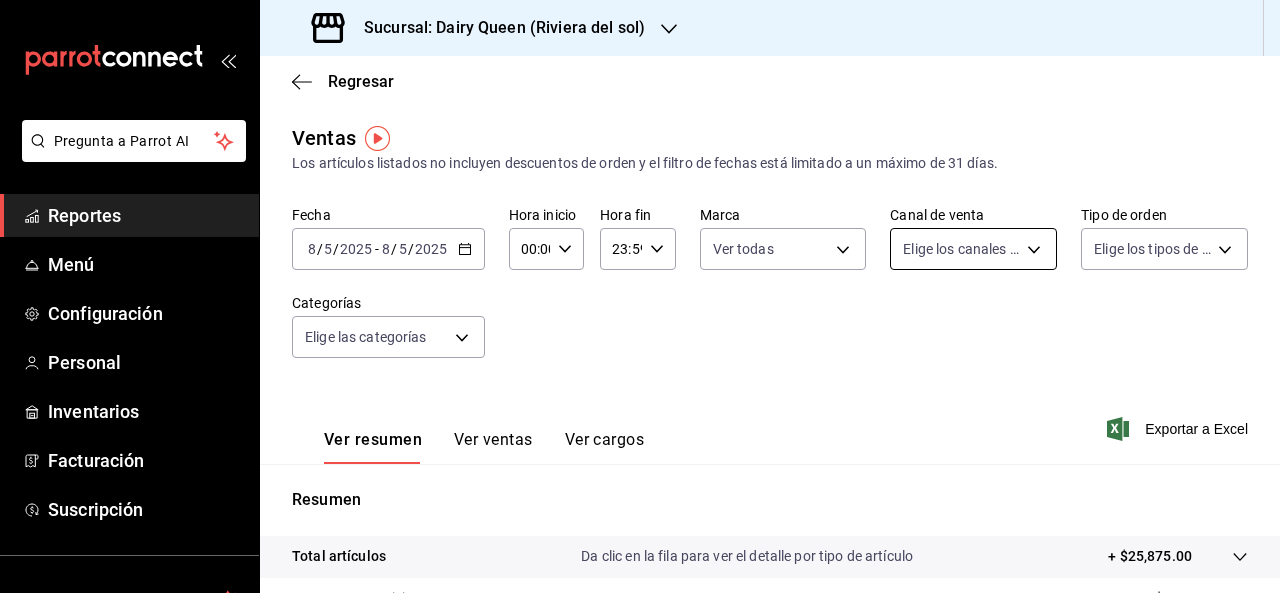 click on "Pregunta a Parrot AI Reportes   Menú   Configuración   Personal   Inventarios   Facturación   Suscripción   Ayuda Recomienda Parrot   Cerrar sesión   Sugerir nueva función   Sucursal: Dairy Queen ([REGION]) Regresar Ventas Los artículos listados no incluyen descuentos de orden y el filtro de fechas está limitado a un máximo de 31 días. Fecha [DATE] [DATE] - [DATE] [DATE] Hora inicio 00:00 Hora inicio Hora fin 23:59 Hora fin Marca Ver todas [UUID] Canal de venta Elige los canales de venta Tipo de orden Elige los tipos de orden Categorías Elige las categorías Ver resumen Ver ventas Ver cargos Exportar a Excel Resumen Total artículos Da clic en la fila para ver el detalle por tipo de artículo + $25,875.00 Cargos por servicio + $0.00 Venta bruta = $25,875.00 Descuentos totales - $1,084.50 Certificados de regalo - $0.00 Venta total = $24,790.50 Impuestos - $3,013.79 Venta neta = $21,776.71 Pregunta a Parrot AI Reportes   Menú   Configuración" at bounding box center (640, 296) 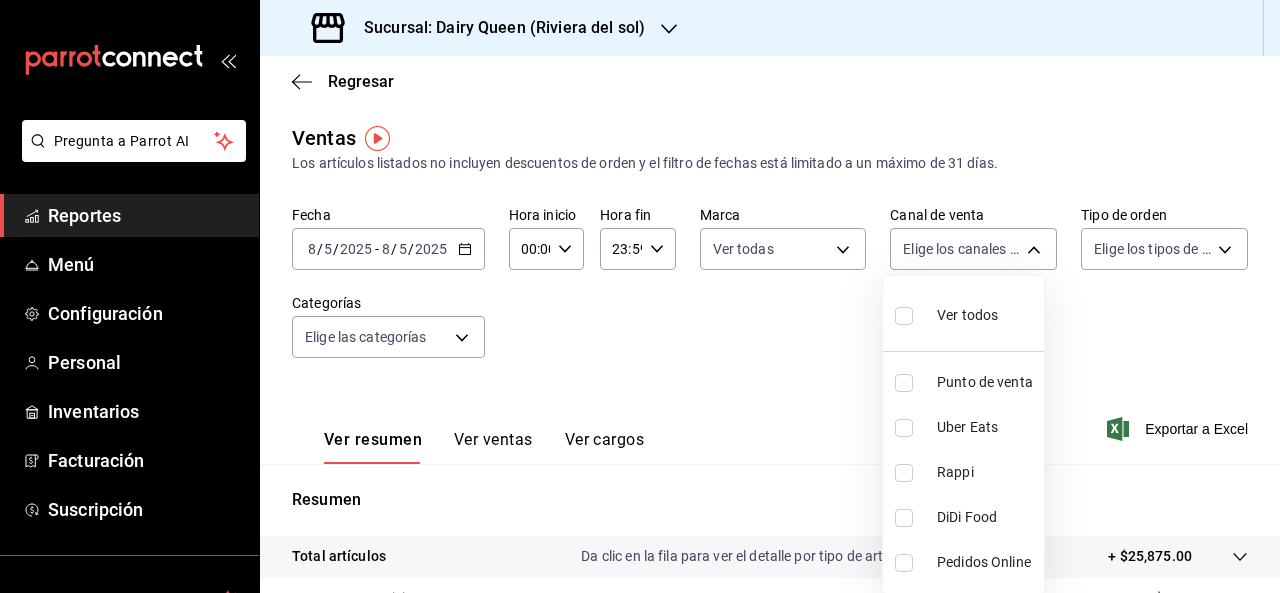 click at bounding box center [904, 316] 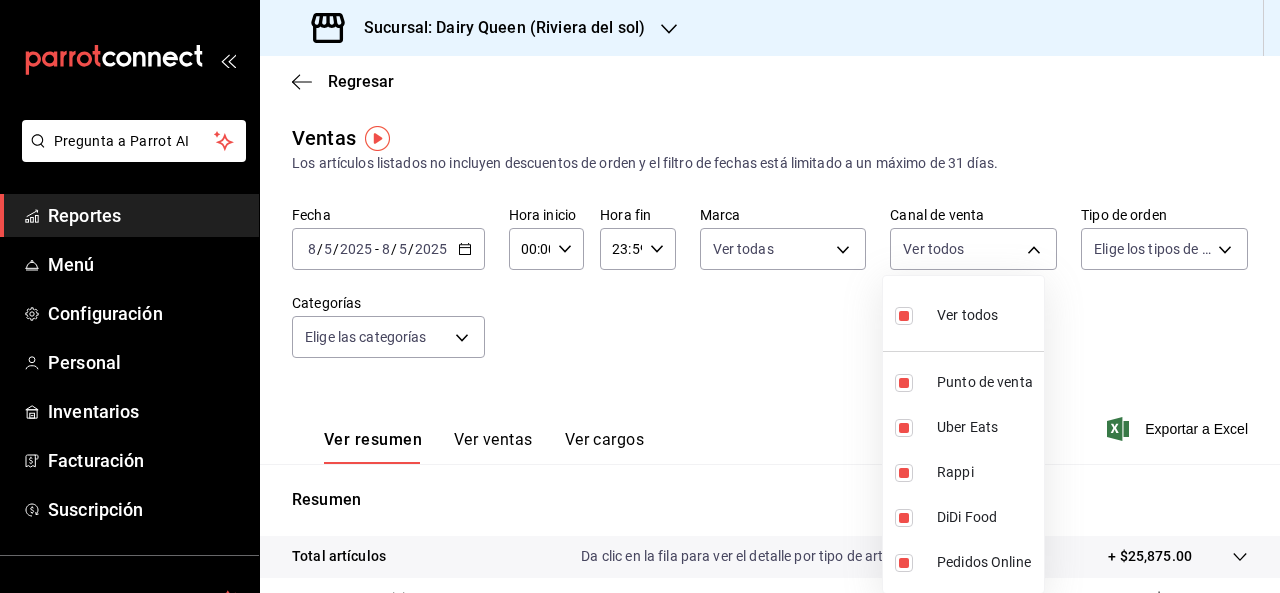 click at bounding box center (640, 296) 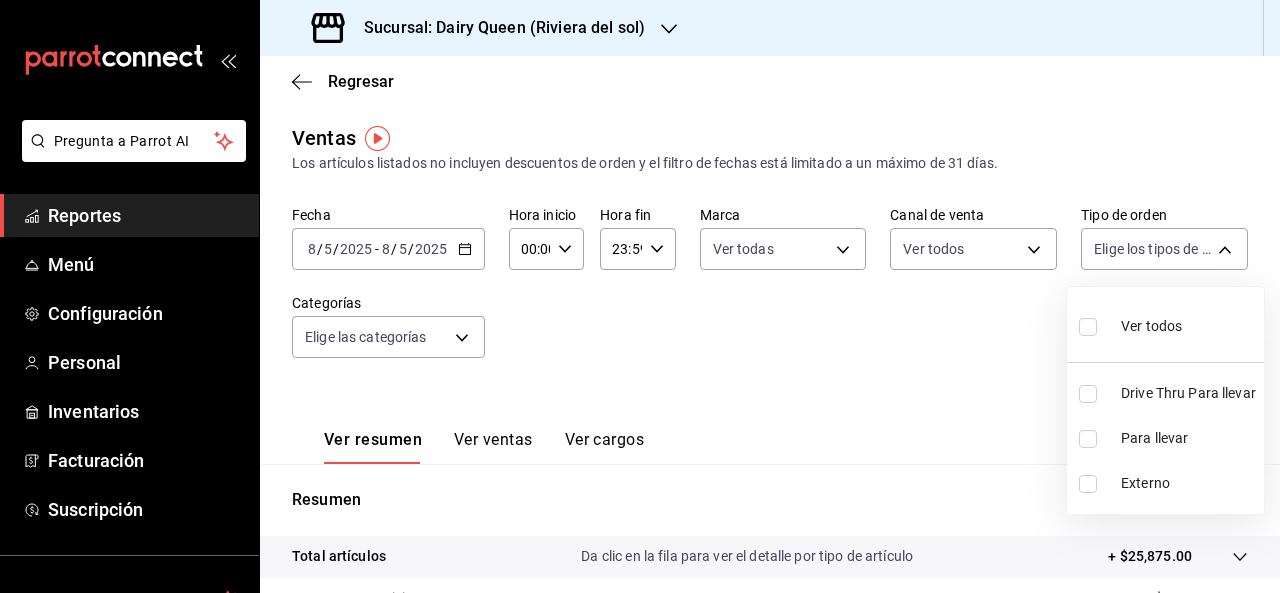 click on "Pregunta a Parrot AI Reportes   Menú   Configuración   Personal   Inventarios   Facturación   Suscripción   Ayuda Recomienda Parrot   Cerrar sesión   Sugerir nueva función   Sucursal: Dairy Queen ([REGION]) Regresar Ventas Los artículos listados no incluyen descuentos de orden y el filtro de fechas está limitado a un máximo de 31 días. Fecha [DATE] [DATE] - [DATE] [DATE] Hora inicio 00:00 Hora inicio Hora fin 23:59 Hora fin Marca Ver todas [UUID] Canal de venta Ver todos PARROT,UBER_EATS,RAPPI,DIDI_FOOD,ONLINE Tipo de orden Elige los tipos de orden Categorías Elige las categorías Ver resumen Ver ventas Ver cargos Exportar a Excel Resumen Total artículos Da clic en la fila para ver el detalle por tipo de artículo + $25,875.00 Cargos por servicio + $0.00 Venta bruta = $25,875.00 Descuentos totales - $1,084.50 Certificados de regalo - $0.00 Venta total = $24,790.50 Impuestos - $3,013.79 Venta neta = $21,776.71 Pregunta a Parrot AI Reportes" at bounding box center (640, 296) 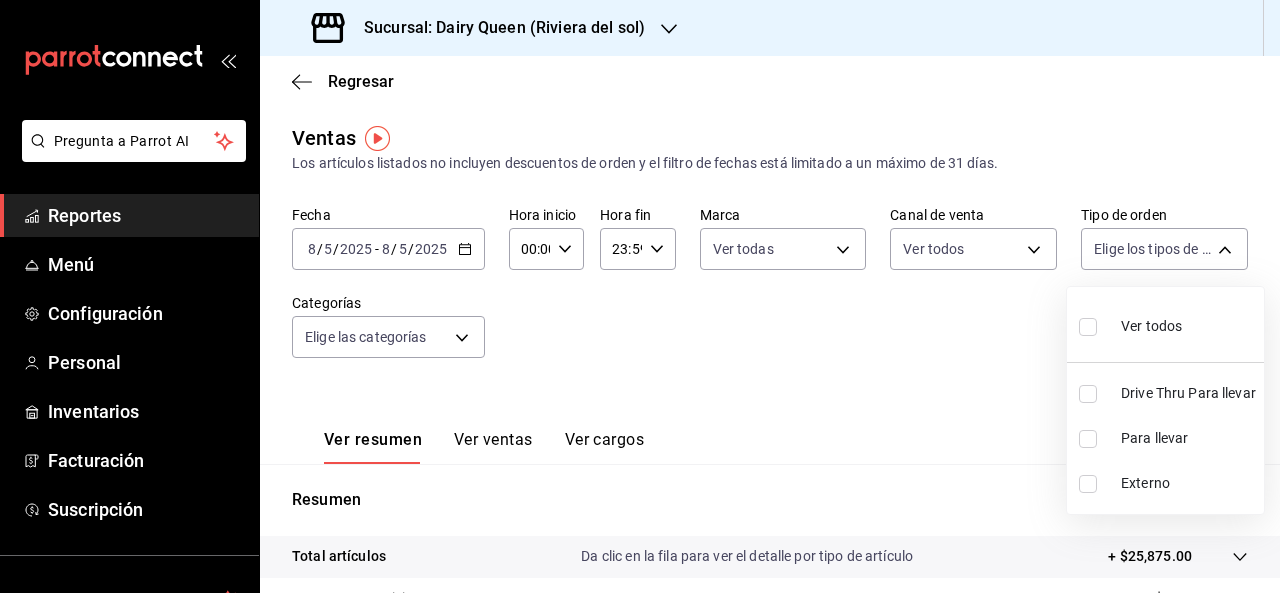 click on "Ver todos" at bounding box center (1165, 324) 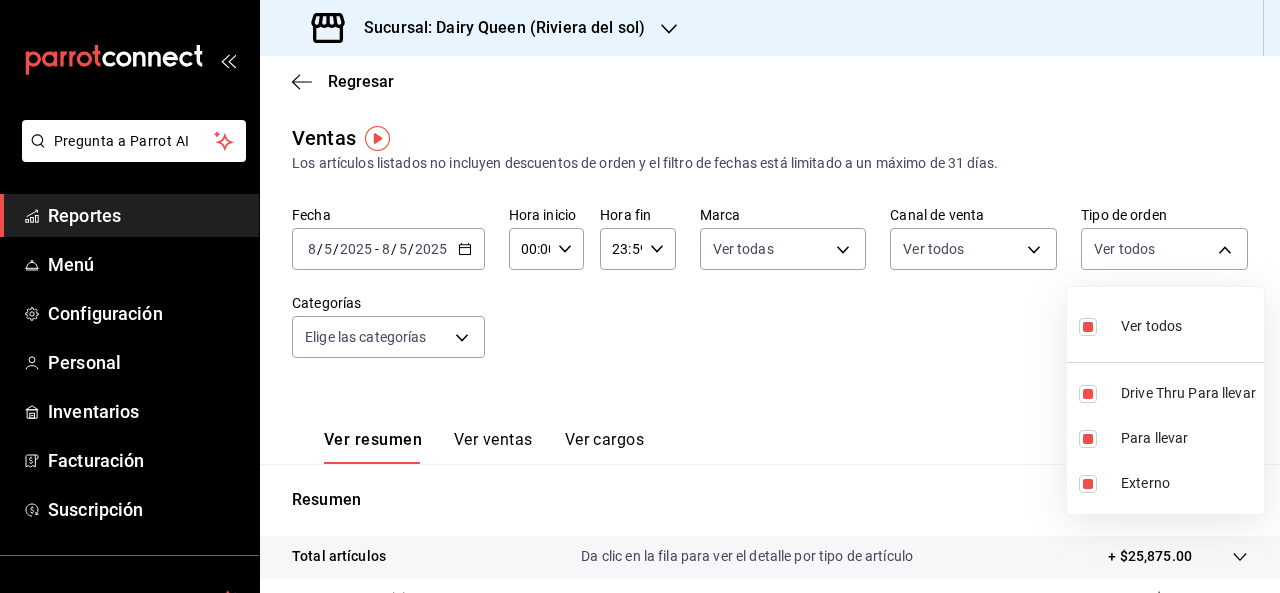 click at bounding box center [640, 296] 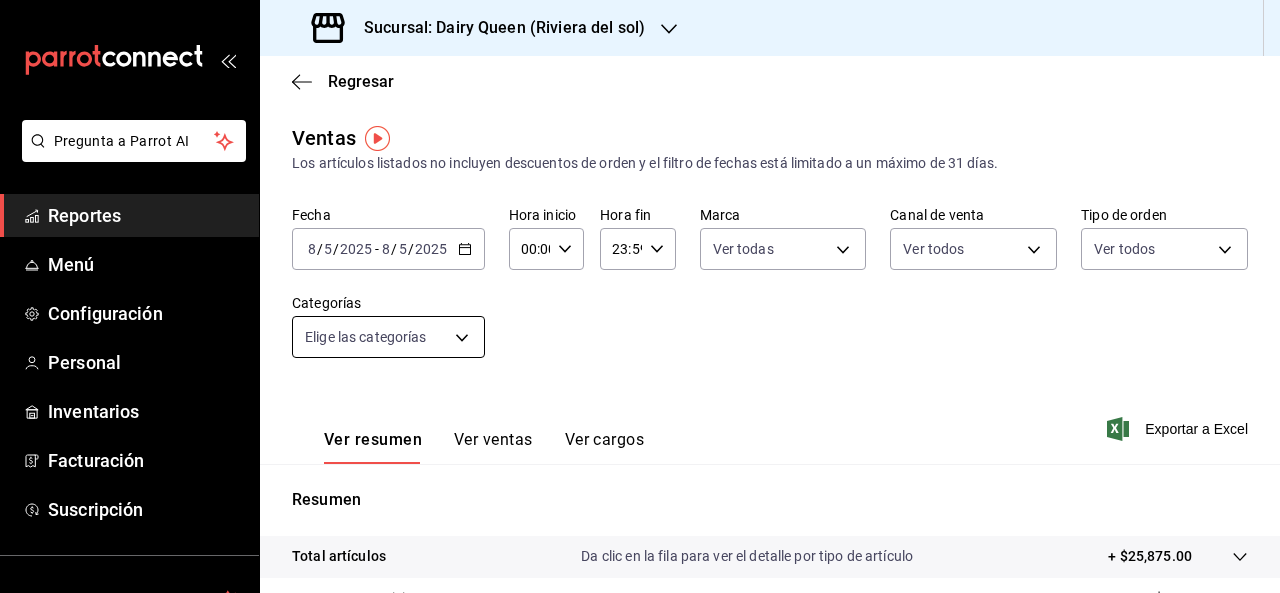 click on "Pregunta a Parrot AI Reportes   Menú   Configuración   Personal   Inventarios   Facturación   Suscripción   Ayuda Recomienda Parrot   Cerrar sesión   Sugerir nueva función   Sucursal: Dairy Queen ([REGION]) Regresar Ventas Los artículos listados no incluyen descuentos de orden y el filtro de fechas está limitado a un máximo de 31 días. Fecha [DATE] [DATE] - [DATE] [DATE] Hora inicio 00:00 Hora inicio Hora fin 23:59 Hora fin Marca Ver todas [UUID] Canal de venta Ver todos PARROT,UBER_EATS,RAPPI,DIDI_FOOD,ONLINE Tipo de orden Ver todos [UUID],[UUID],EXTERNAL Categorías Elige las categorías Ver resumen Ver ventas Ver cargos Exportar a Excel Resumen Total artículos Da clic en la fila para ver el detalle por tipo de artículo + $25,875.00 Cargos por servicio + $0.00 Venta bruta = $25,875.00 Descuentos totales - $1,084.50 Certificados de regalo - $0.00 Venta total = $24,790.50 Impuestos" at bounding box center [640, 296] 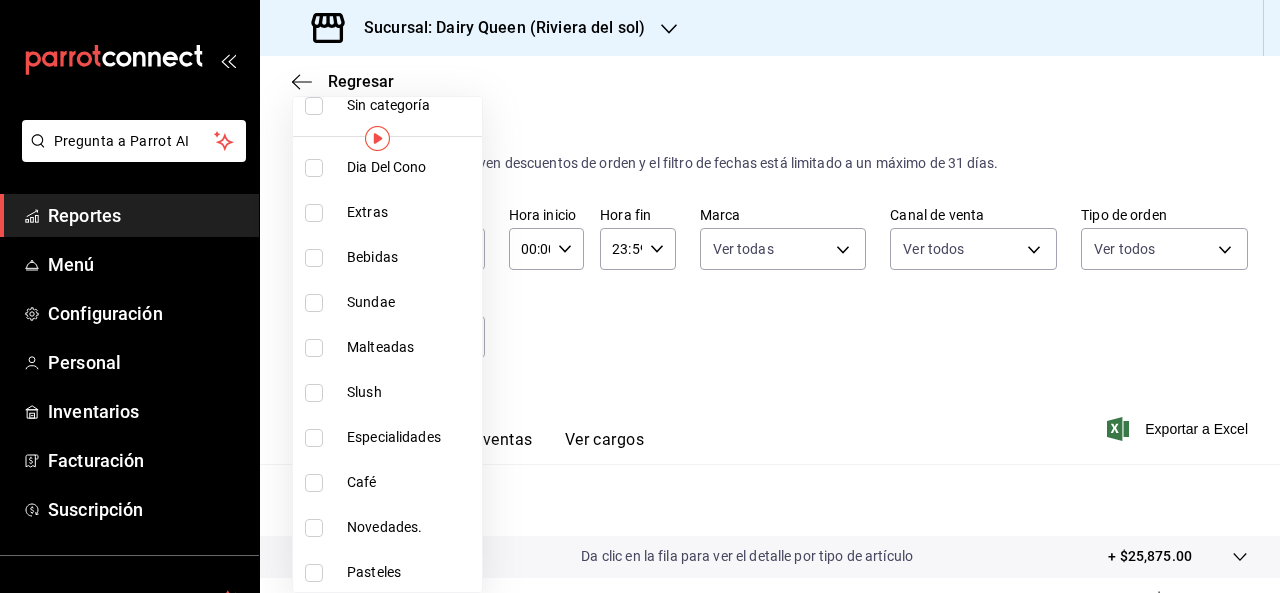 scroll, scrollTop: 0, scrollLeft: 0, axis: both 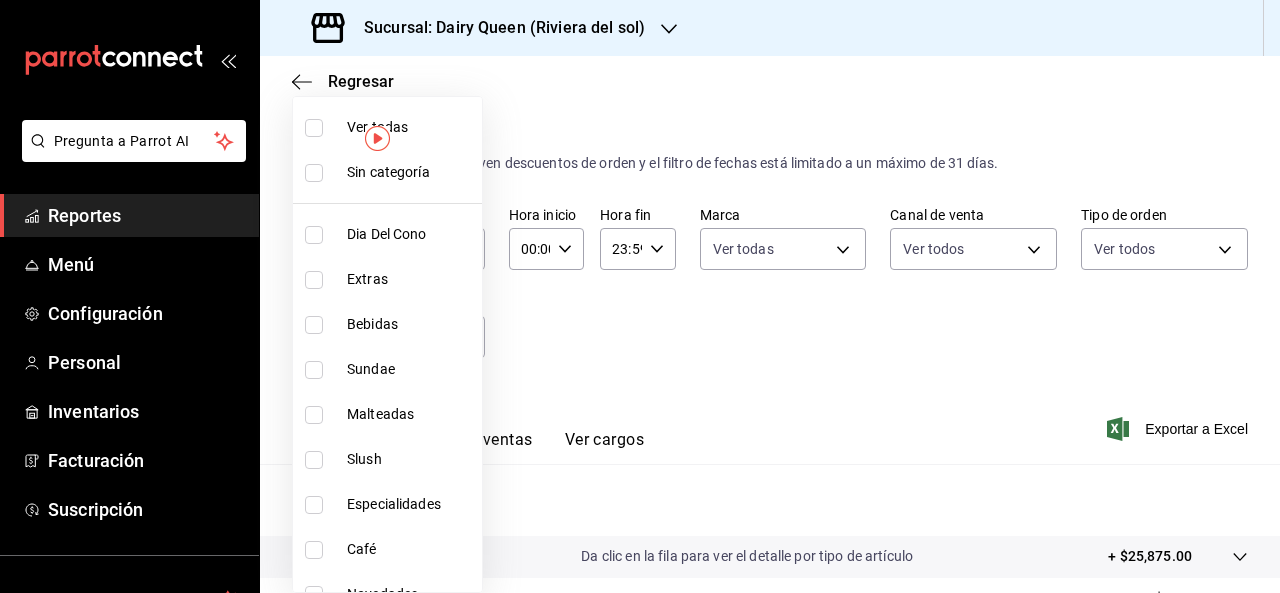 click at bounding box center [314, 128] 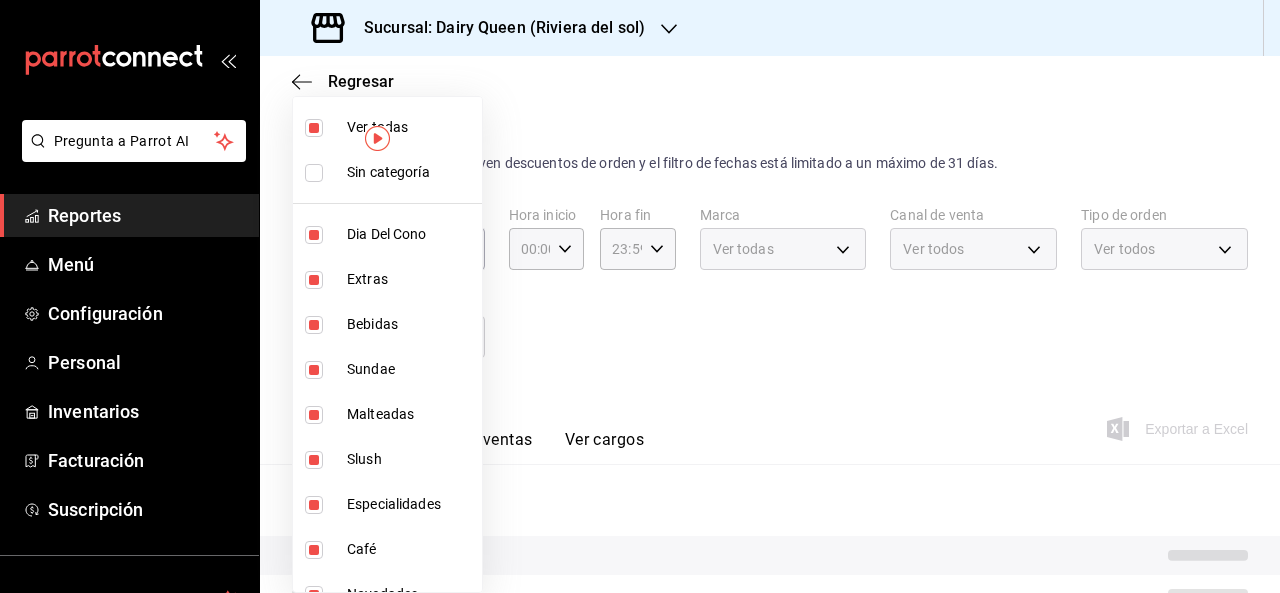 click at bounding box center [640, 296] 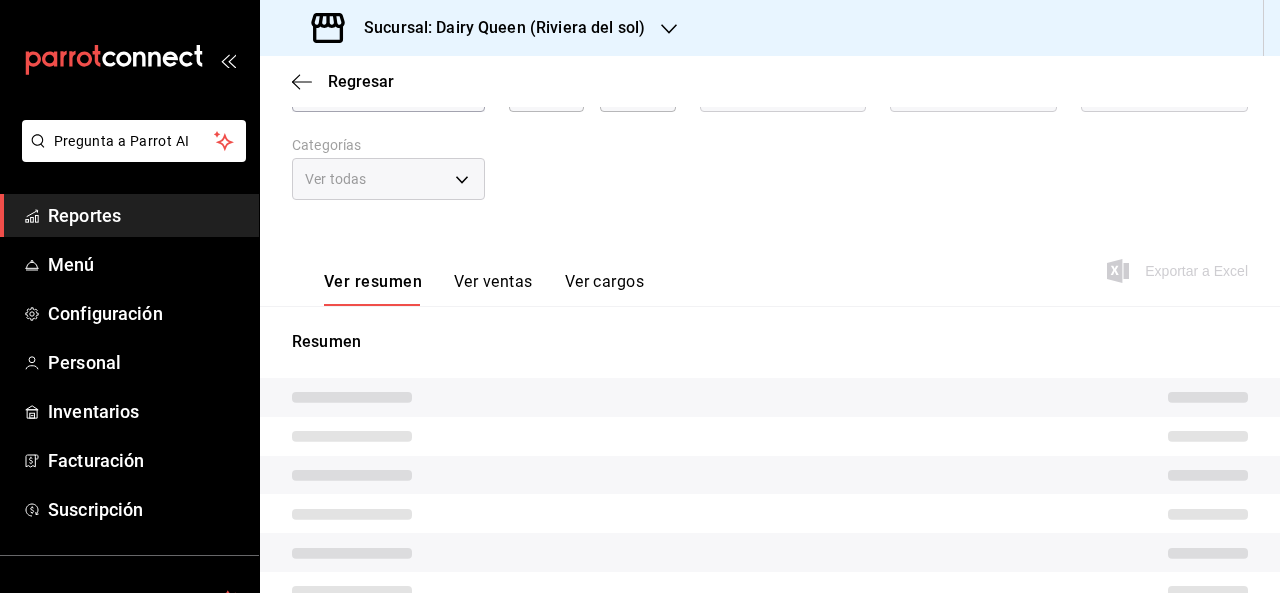 scroll, scrollTop: 154, scrollLeft: 0, axis: vertical 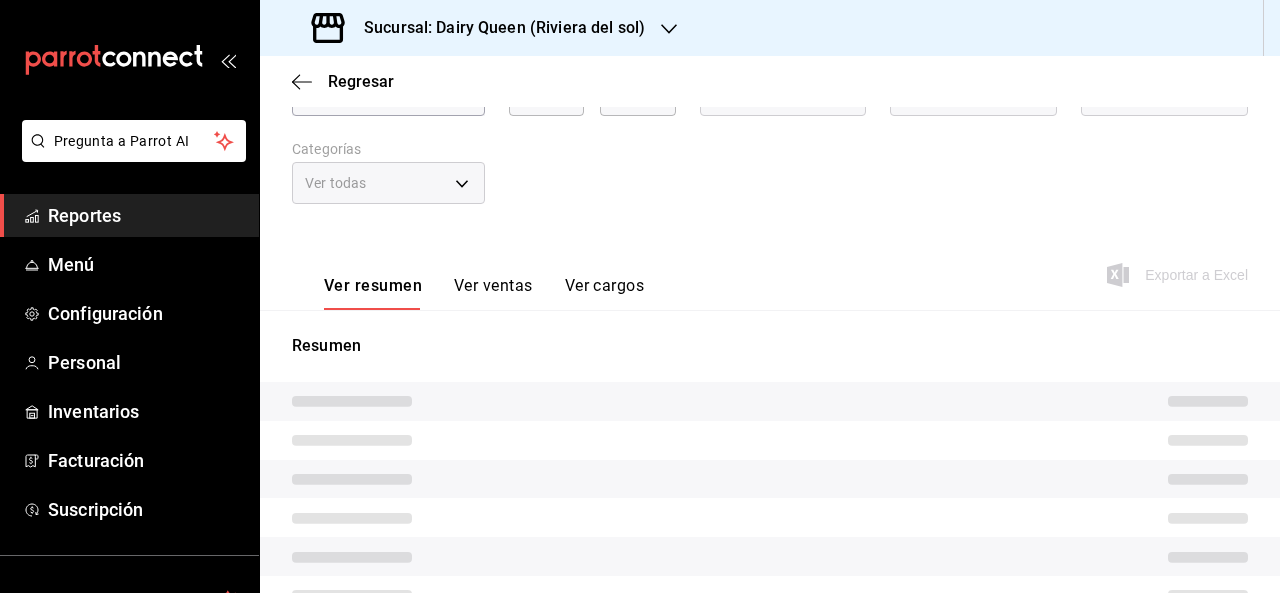 click on "Ver ventas" at bounding box center (493, 293) 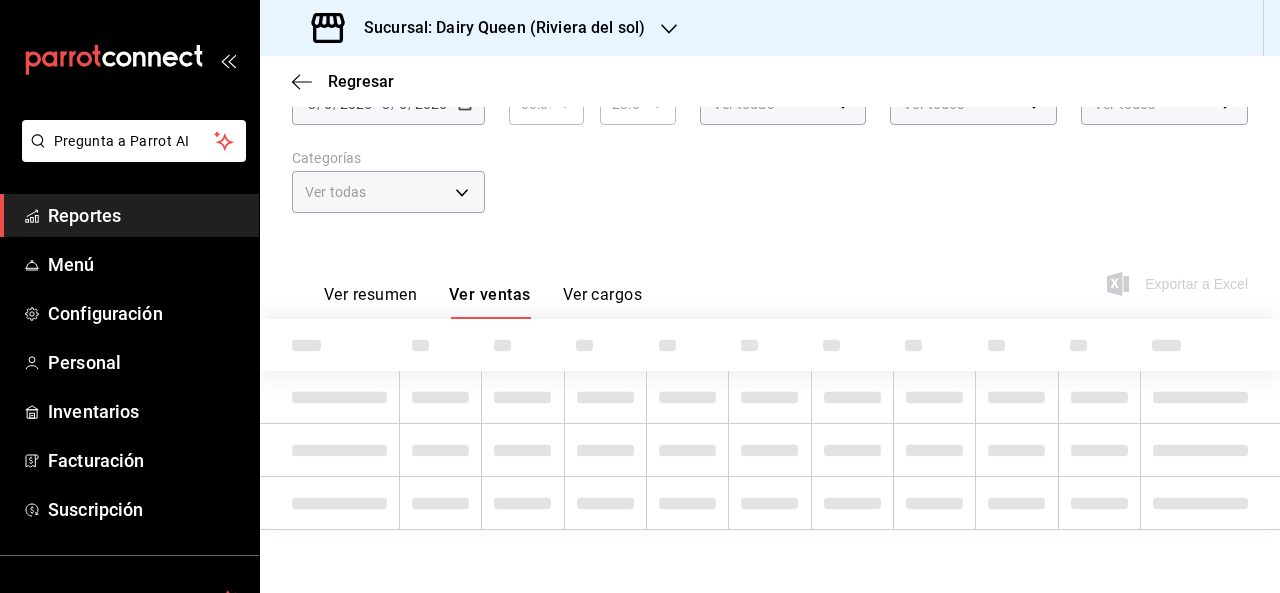 scroll, scrollTop: 154, scrollLeft: 0, axis: vertical 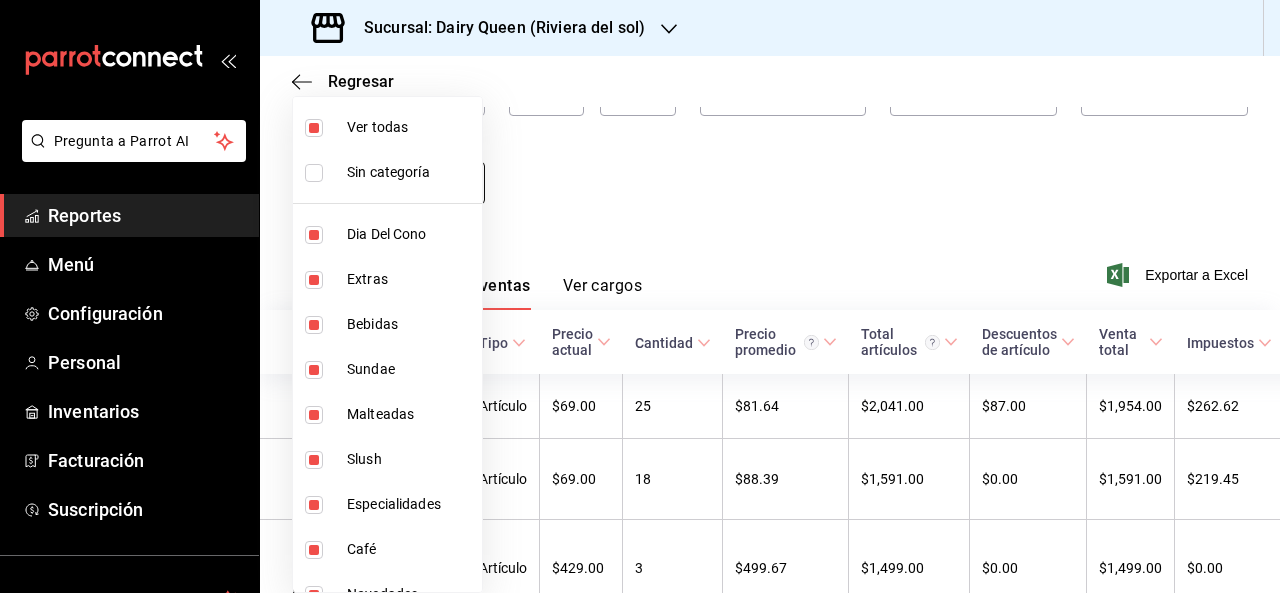 click on "Pregunta a Parrot AI Reportes   Menú   Configuración   Personal   Inventarios   Facturación   Suscripción   Ayuda Recomienda Parrot   Cerrar sesión   Sugerir nueva función   Sucursal: Dairy Queen ([REGION]) Regresar Ventas Los artículos listados no incluyen descuentos de orden y el filtro de fechas está limitado a un máximo de 31 días. Fecha [DATE] [DATE] - [DATE] [DATE] Hora inicio 00:00 Hora inicio Hora fin 23:59 Hora fin Marca Ver todas [UUID] Canal de venta Elige los canales de venta Tipo de orden Elige los tipos de orden Categorías Elige las categorías Ver todas Ver resumen Ver ventas Ver cargos Exportar a Excel Nombre Tipo de artículo Tipo Precio actual Cantidad Precio promedio   Total artículos   Descuentos de artículo Venta total Impuestos Venta neta Oreo® Blizzard® - Artículo $69.00 25 $81.64 $2,041.00 $87.00 $1,954.00 $262.62 $1,691.38 - Artículo $69.00 18" at bounding box center [640, 296] 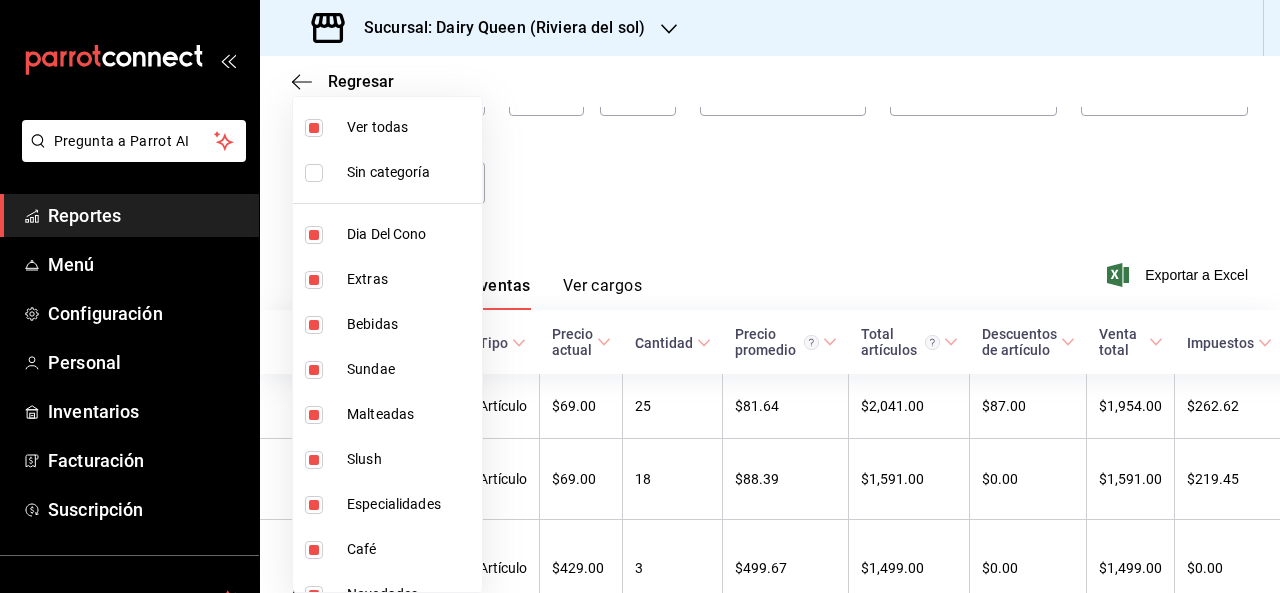 click at bounding box center [640, 296] 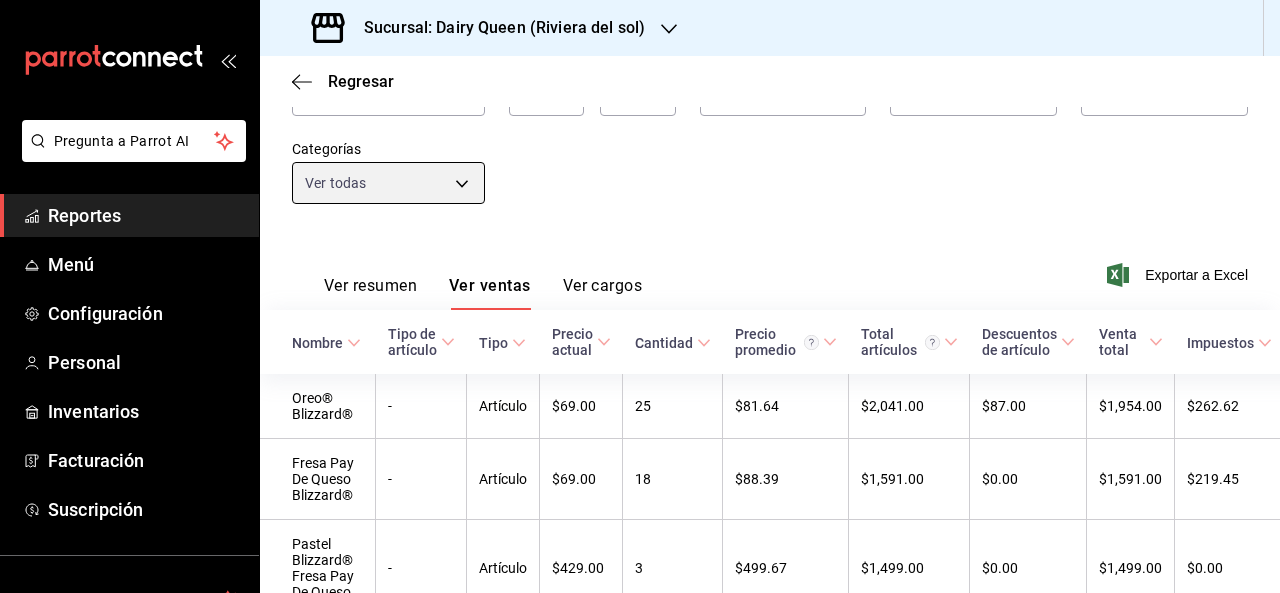 scroll, scrollTop: 0, scrollLeft: 0, axis: both 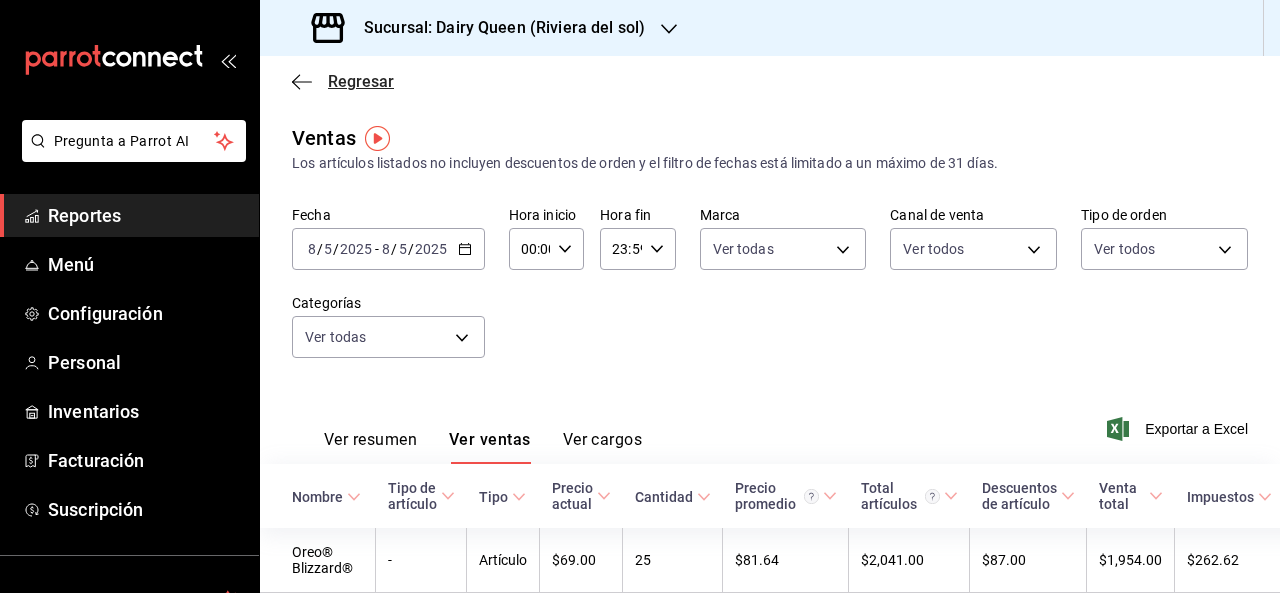 click 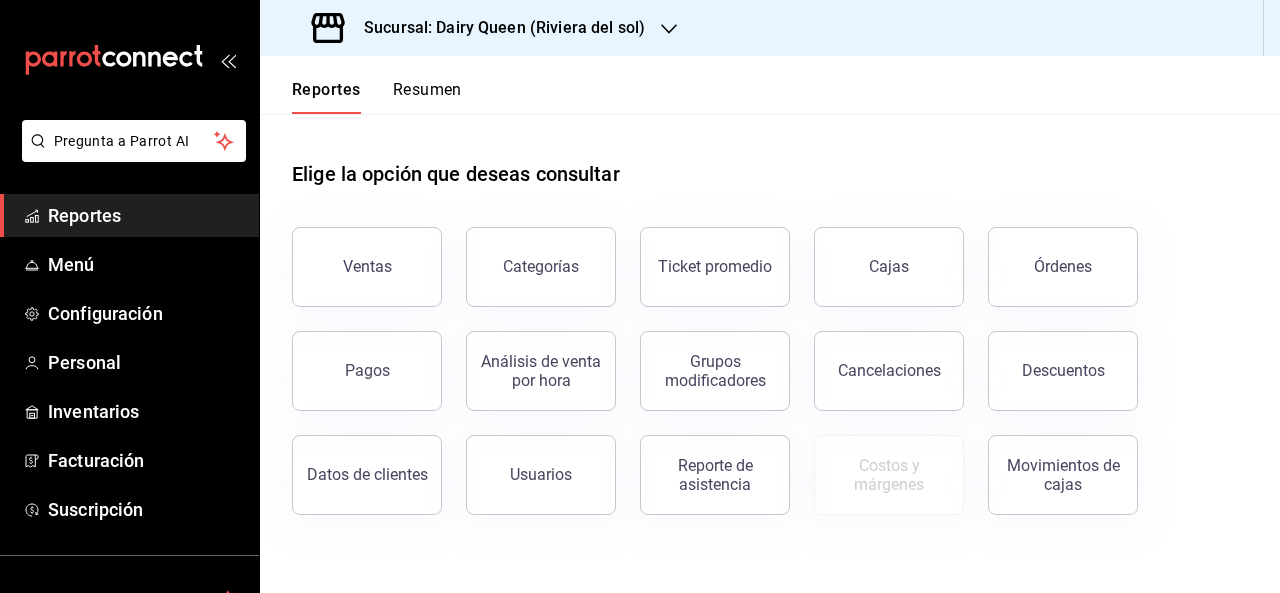 click 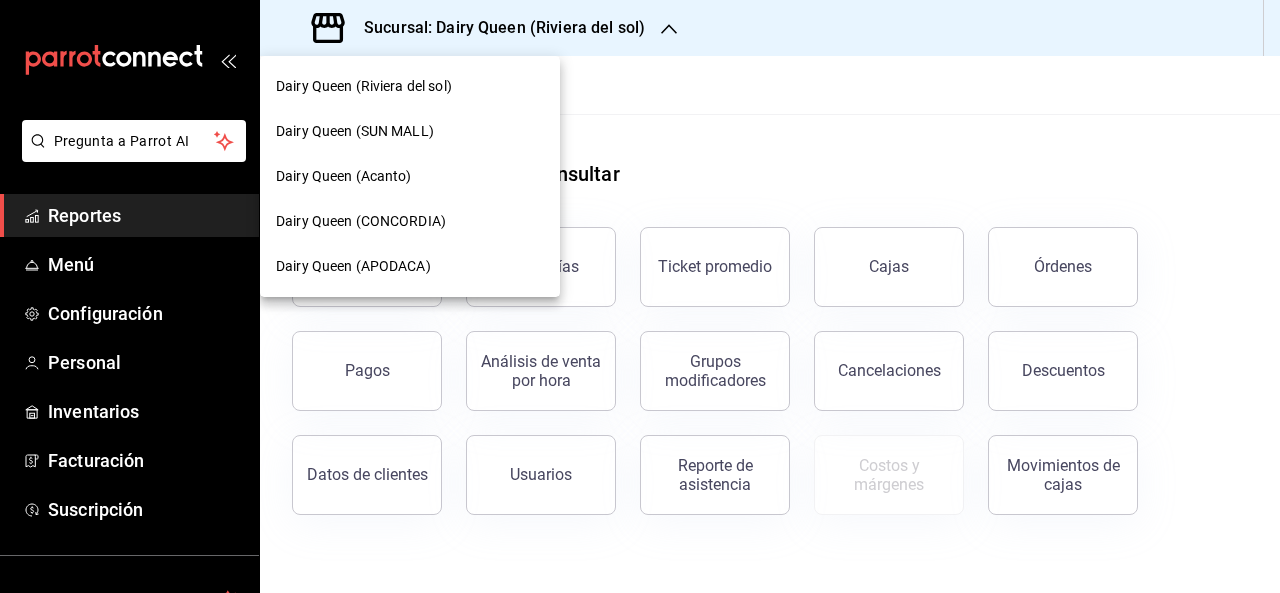 click on "Dairy Queen (CONCORDIA)" at bounding box center [361, 221] 